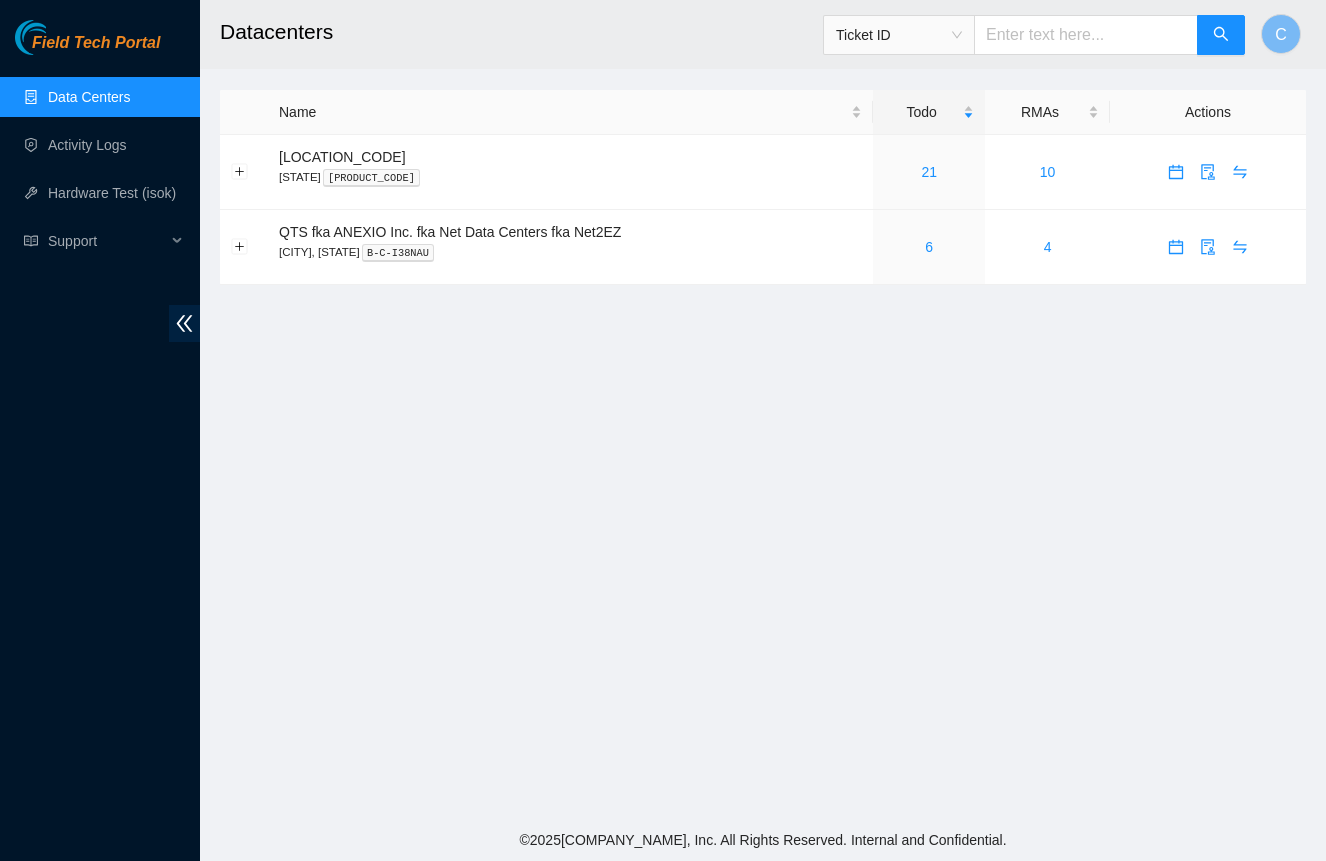 scroll, scrollTop: 0, scrollLeft: 0, axis: both 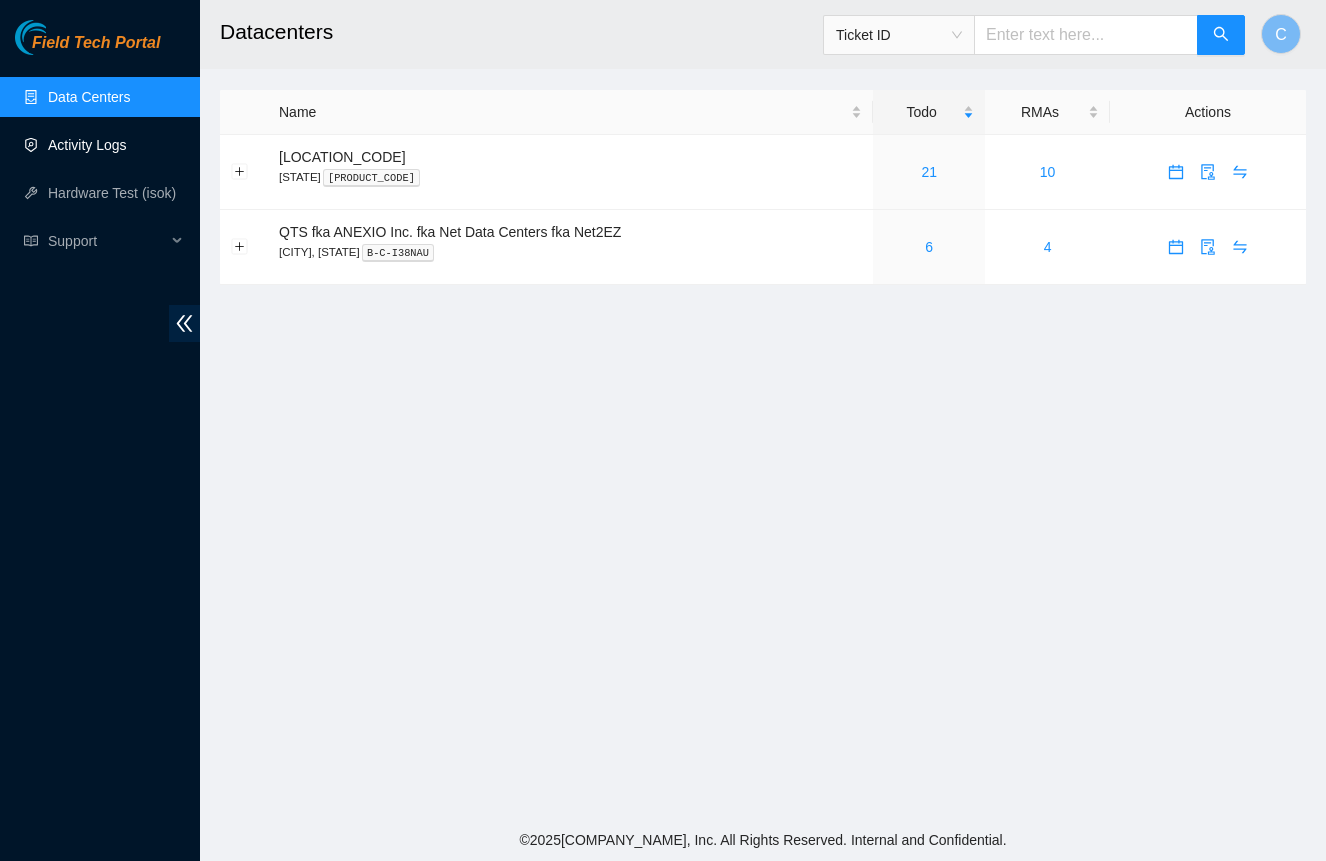click on "Activity Logs" at bounding box center [87, 145] 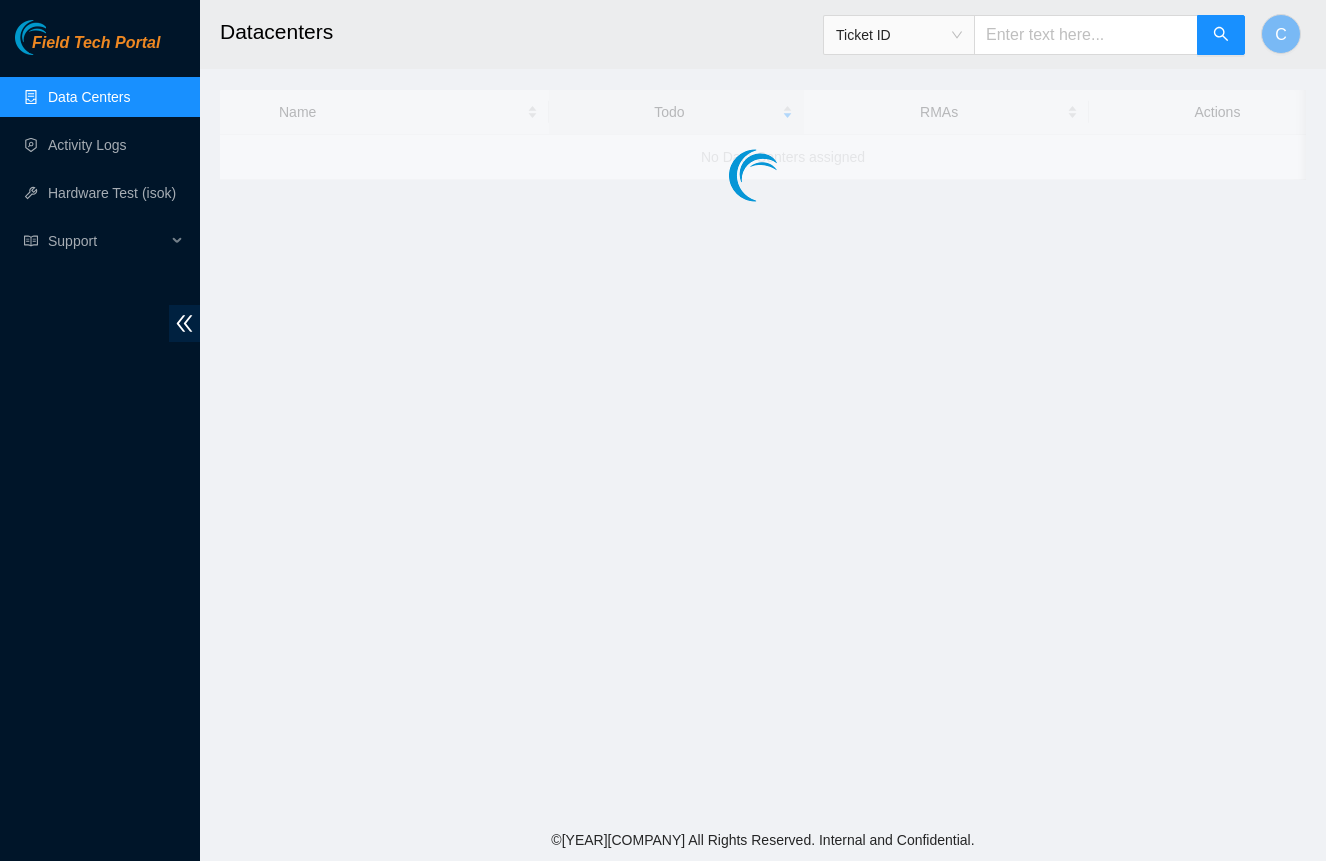 scroll, scrollTop: 0, scrollLeft: 0, axis: both 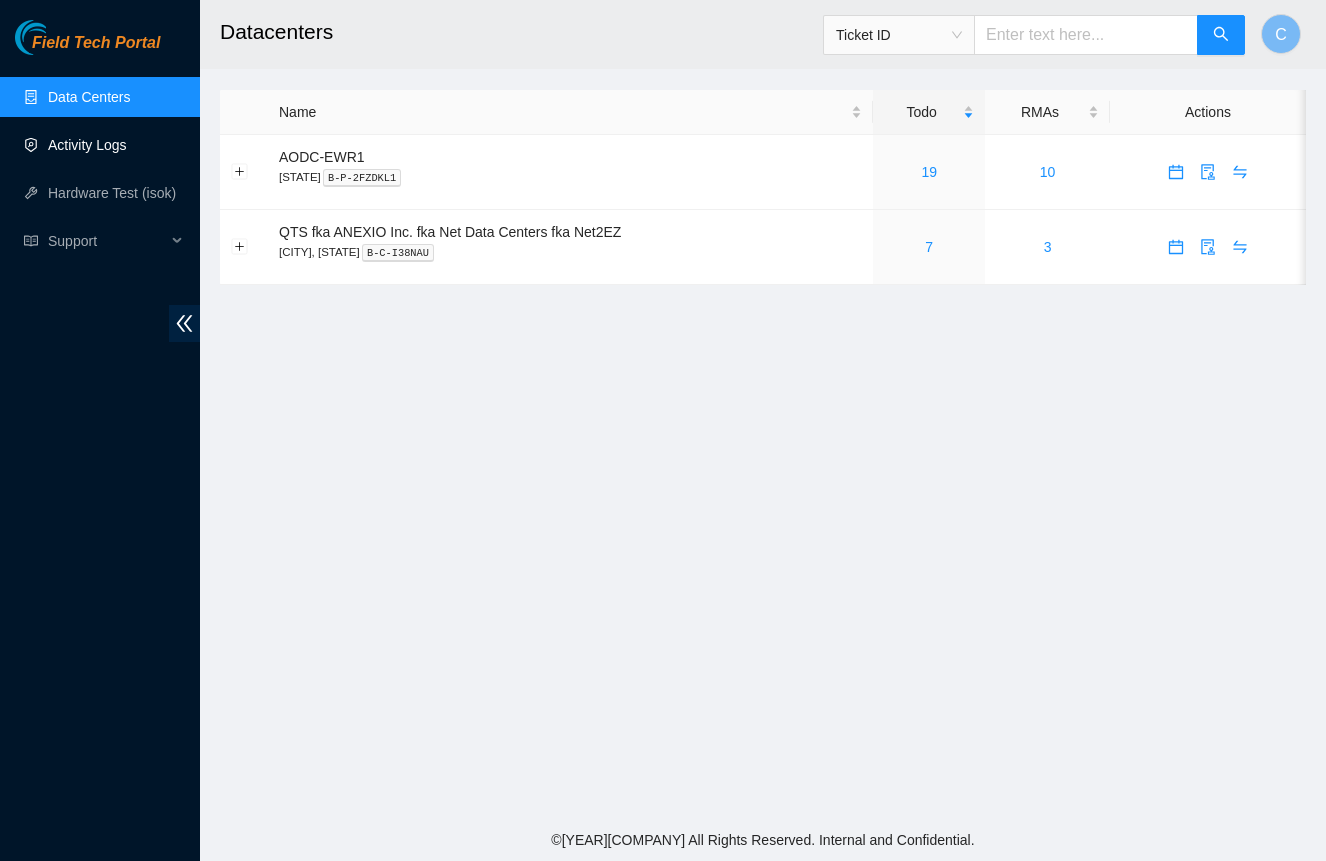 click on "Activity Logs" at bounding box center [87, 145] 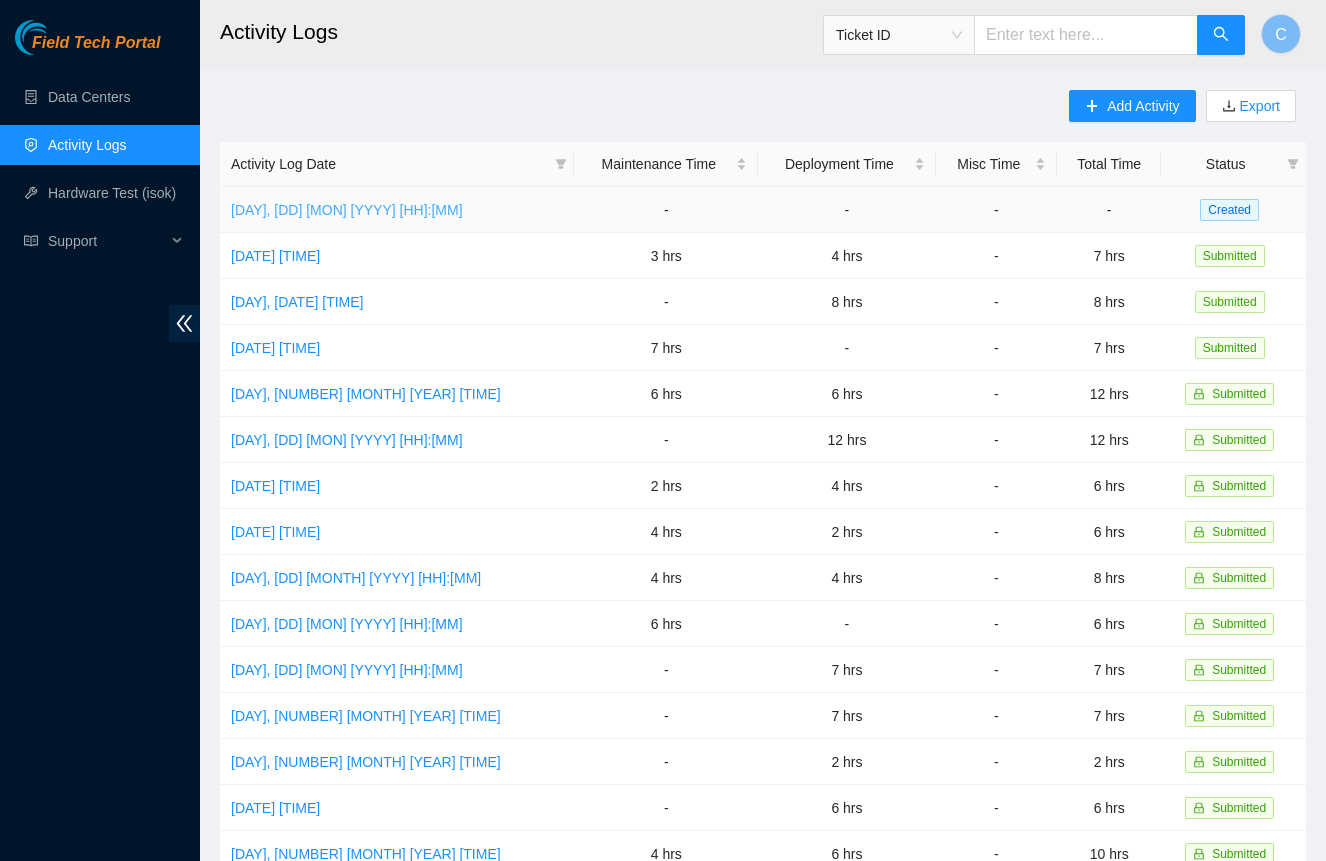 click on "[DAY], [DD] [MON] [YYYY] [HH]:[MM]" at bounding box center (347, 210) 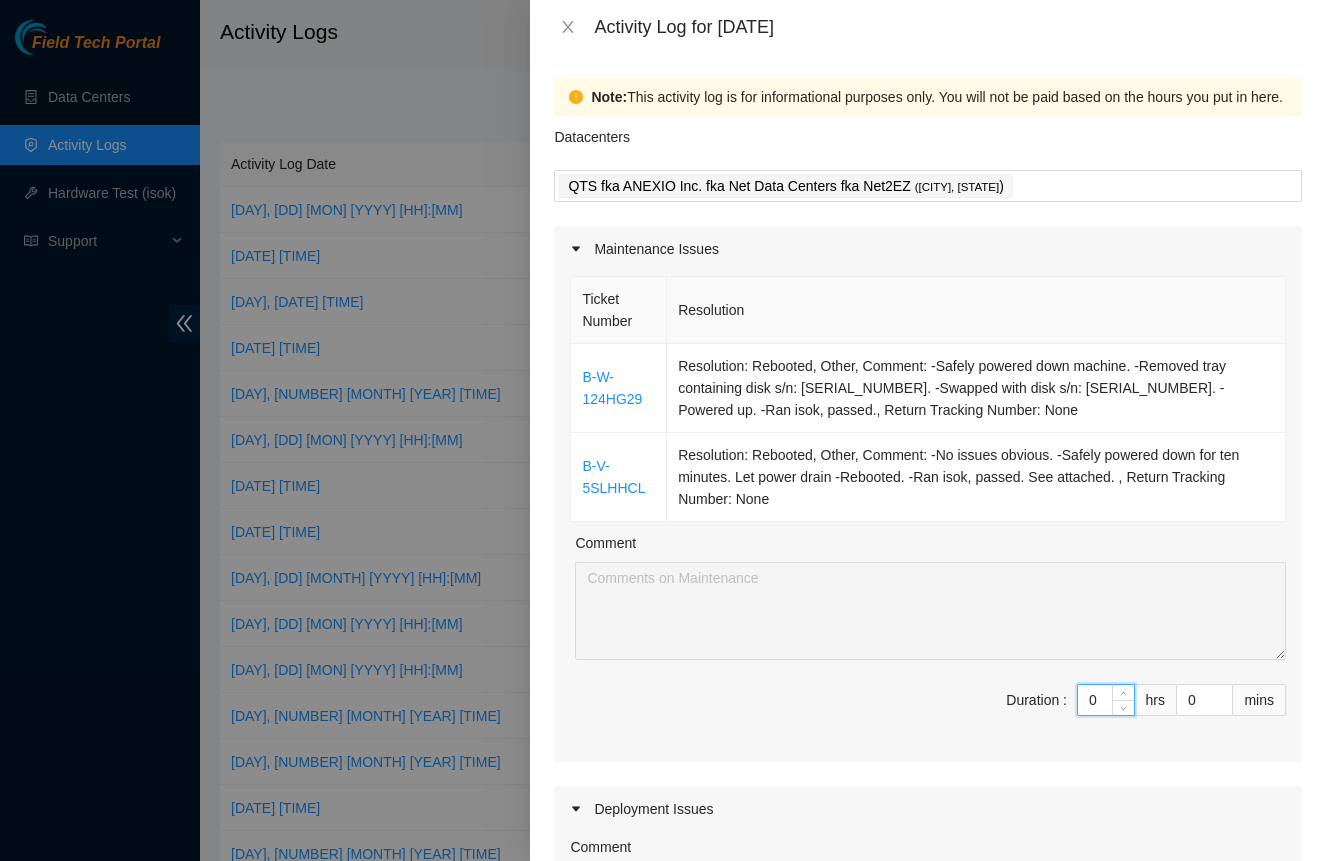 click on "0" at bounding box center (1106, 700) 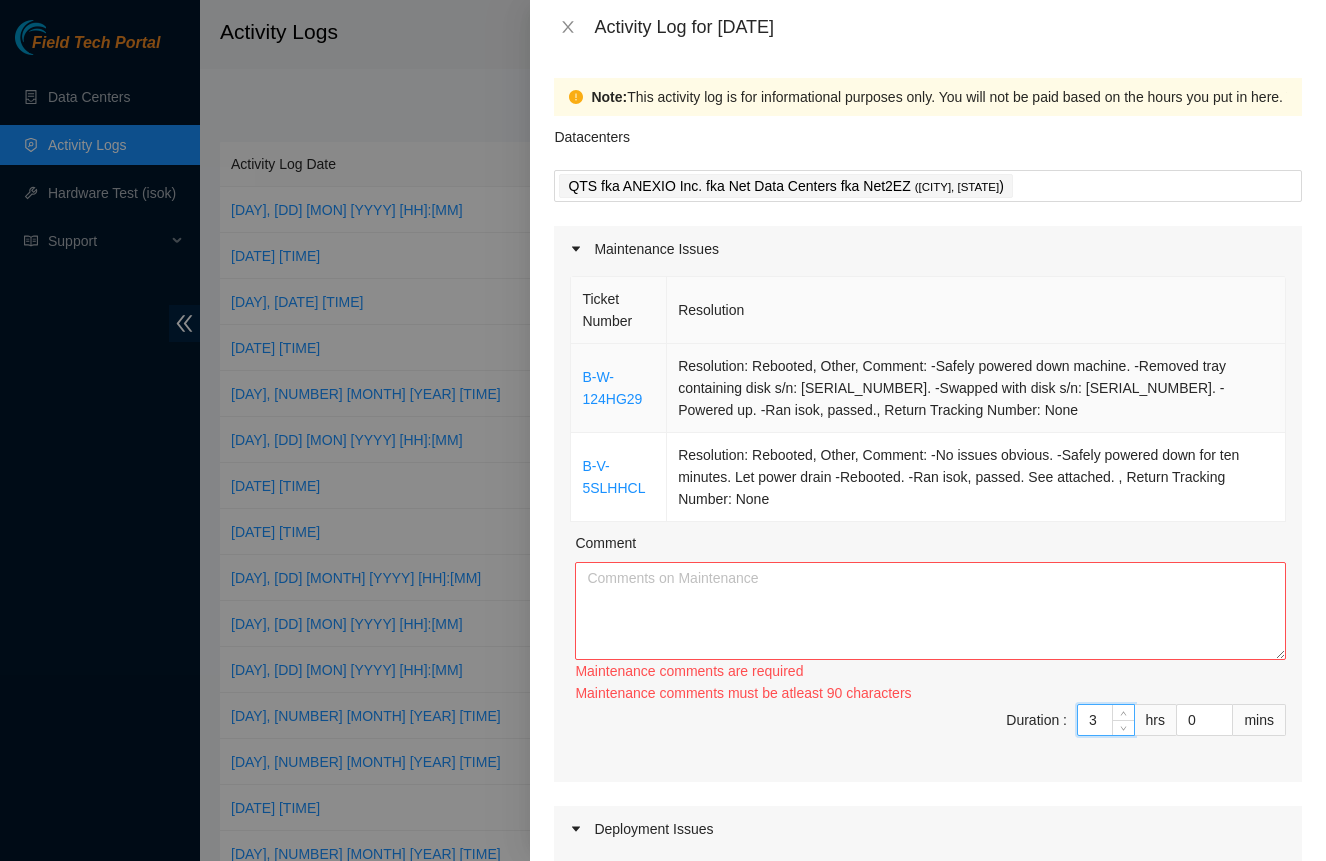 type on "3" 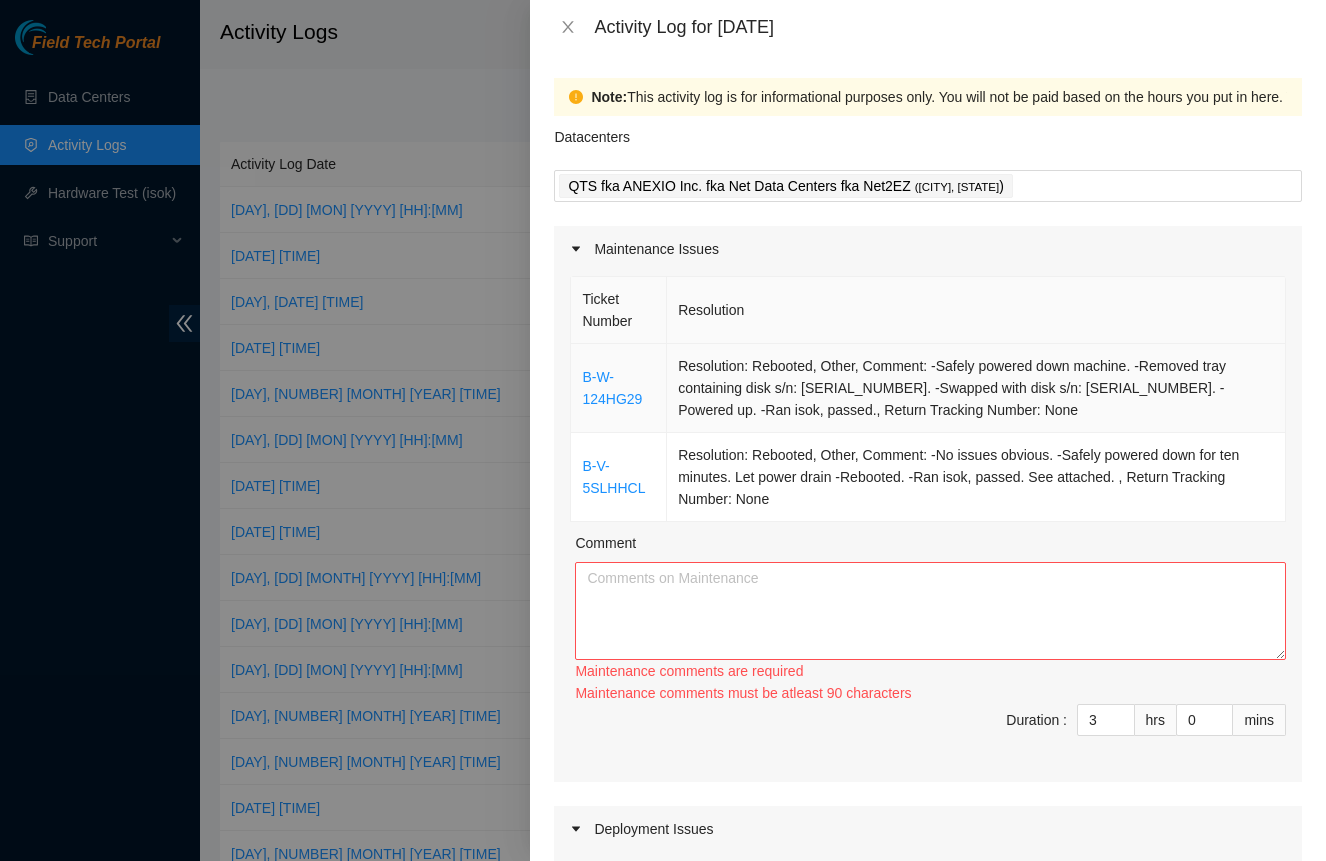 click on "Resolution: Rebooted, Other, Comment: -Safely powered down machine. -Removed tray containing disk s/n: [SERIAL_NUMBER]. -Swapped with disk s/n: [SERIAL_NUMBER]. -Powered up. -Ran isok, passed., Return Tracking Number: None" at bounding box center (976, 388) 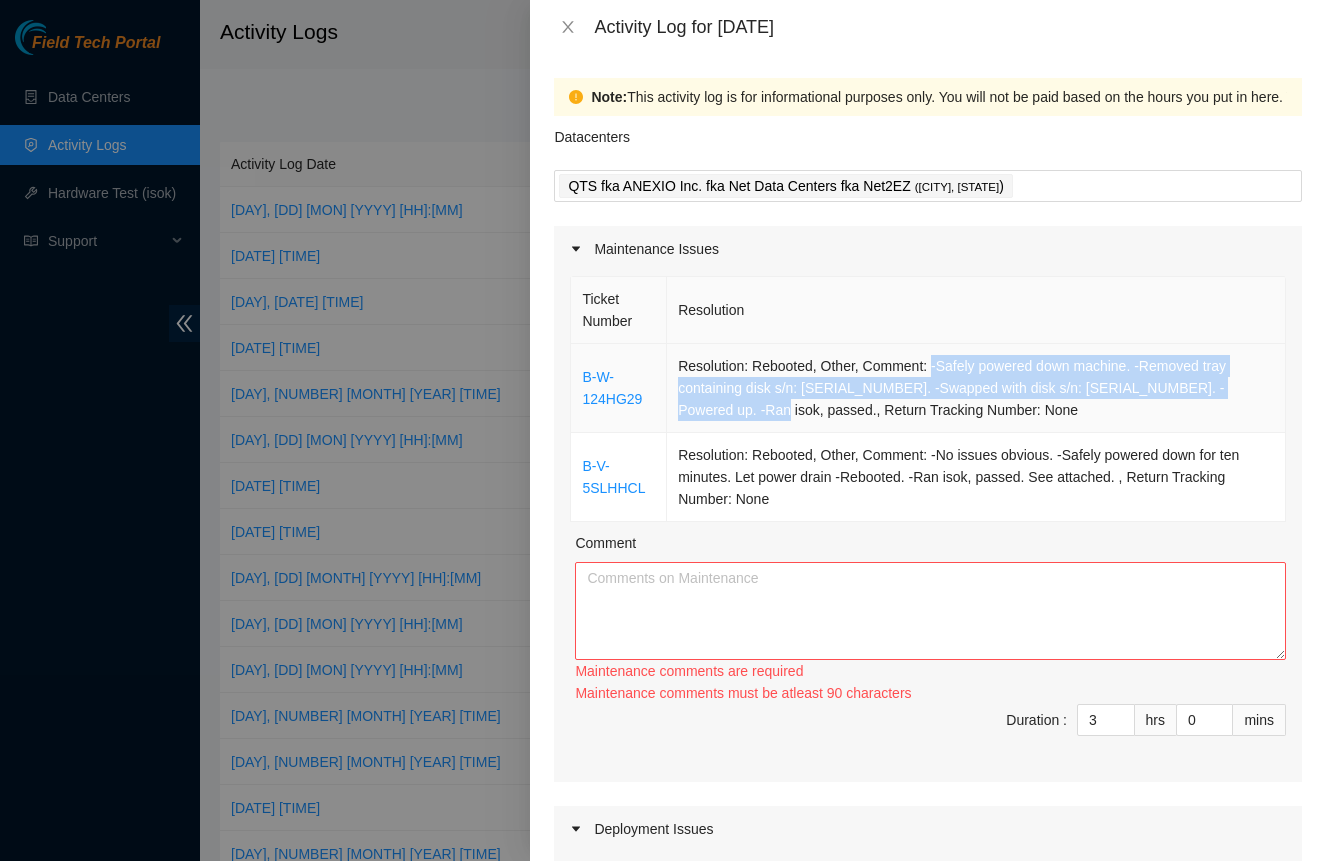 drag, startPoint x: 932, startPoint y: 360, endPoint x: 754, endPoint y: 404, distance: 183.35757 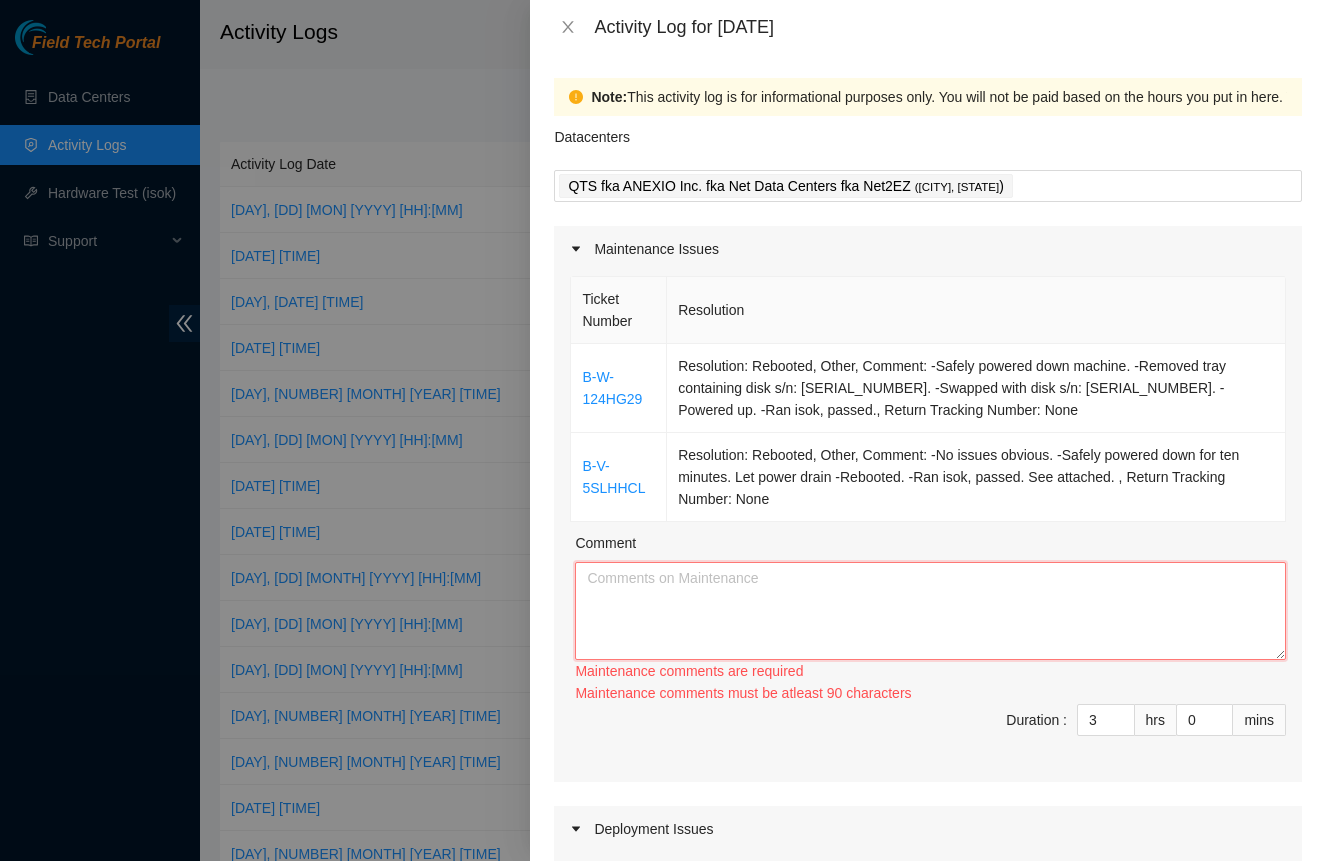 drag, startPoint x: 786, startPoint y: 572, endPoint x: 794, endPoint y: 579, distance: 10.630146 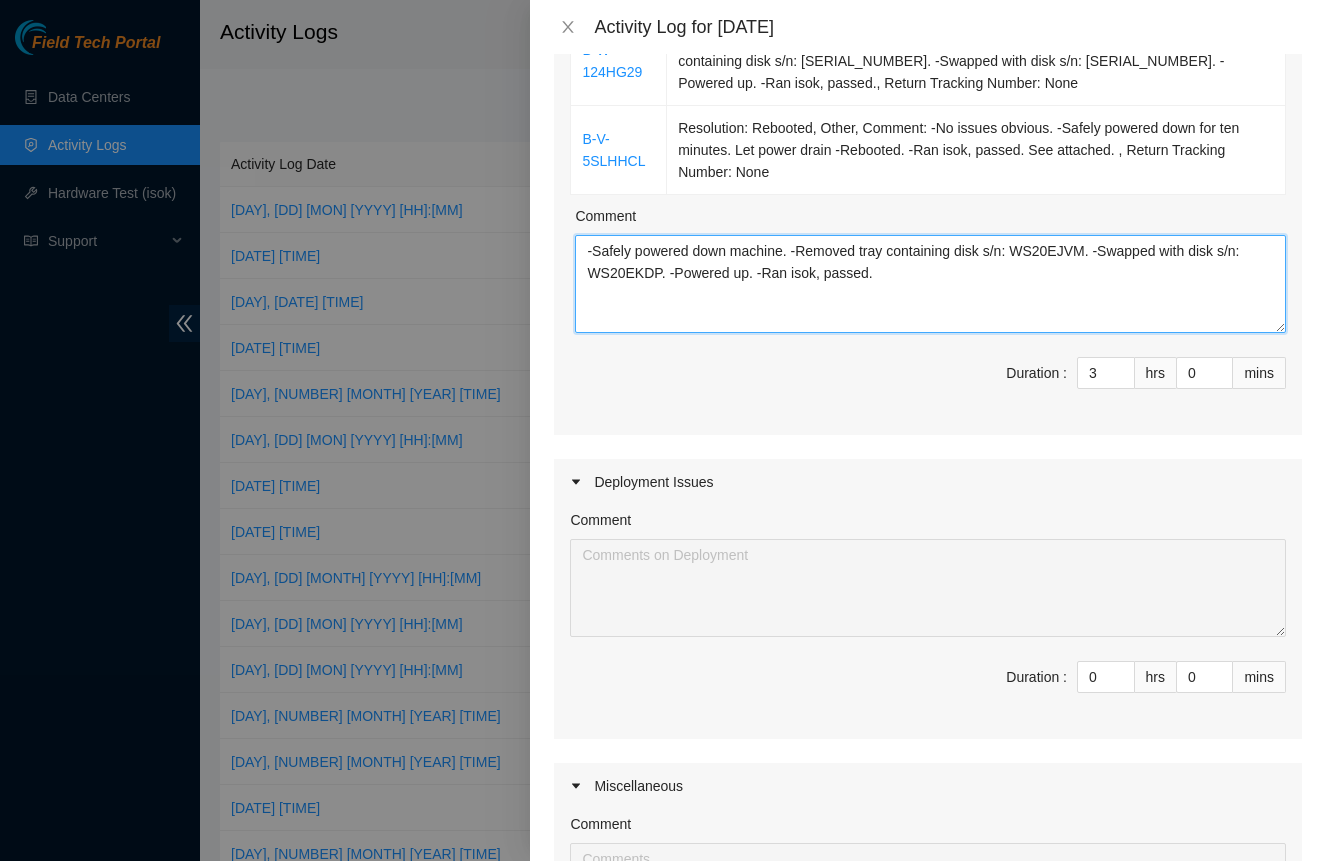 scroll, scrollTop: 325, scrollLeft: 0, axis: vertical 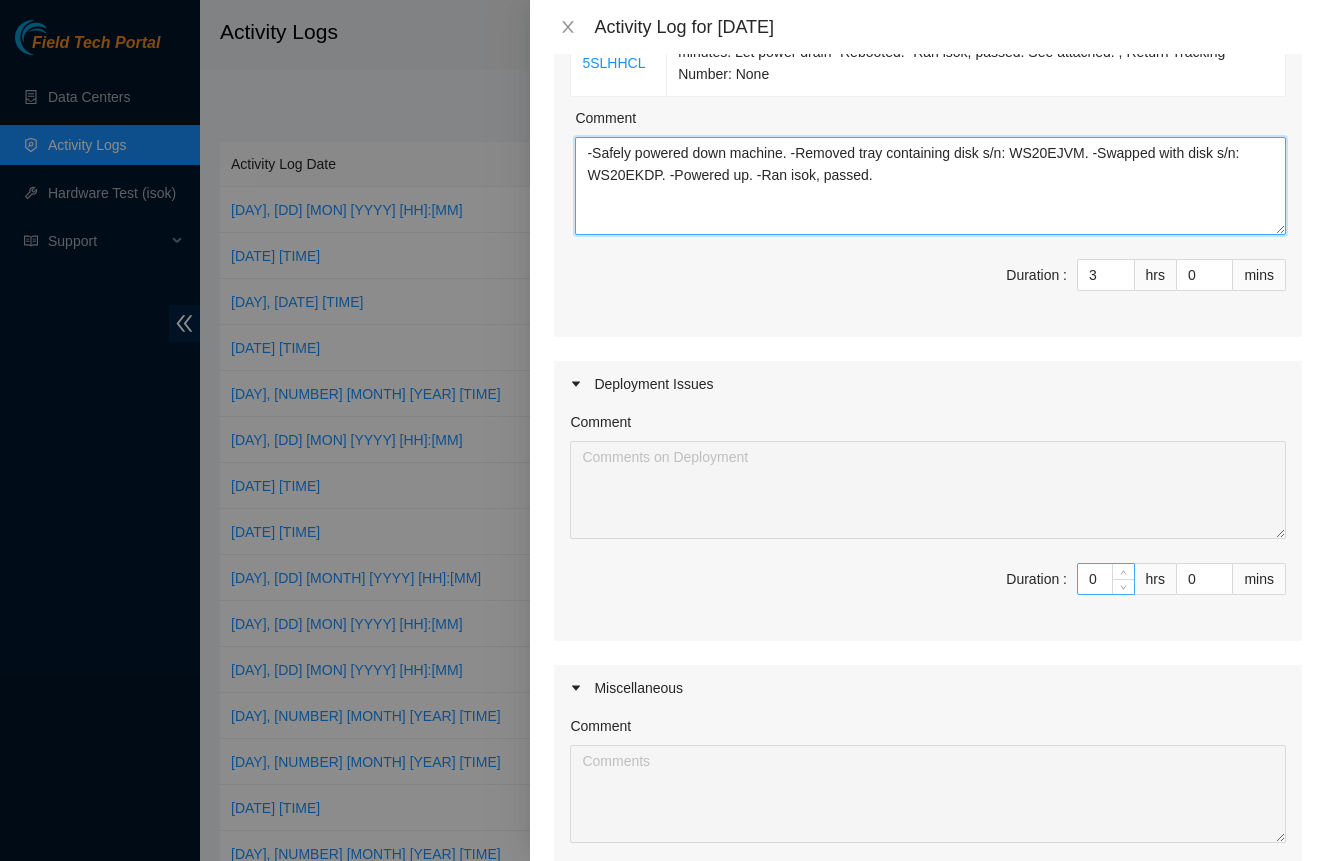 type on "-Safely powered down machine. -Removed tray containing disk s/n: WS20EJVM. -Swapped with disk s/n: WS20EKDP. -Powered up. -Ran isok, passed." 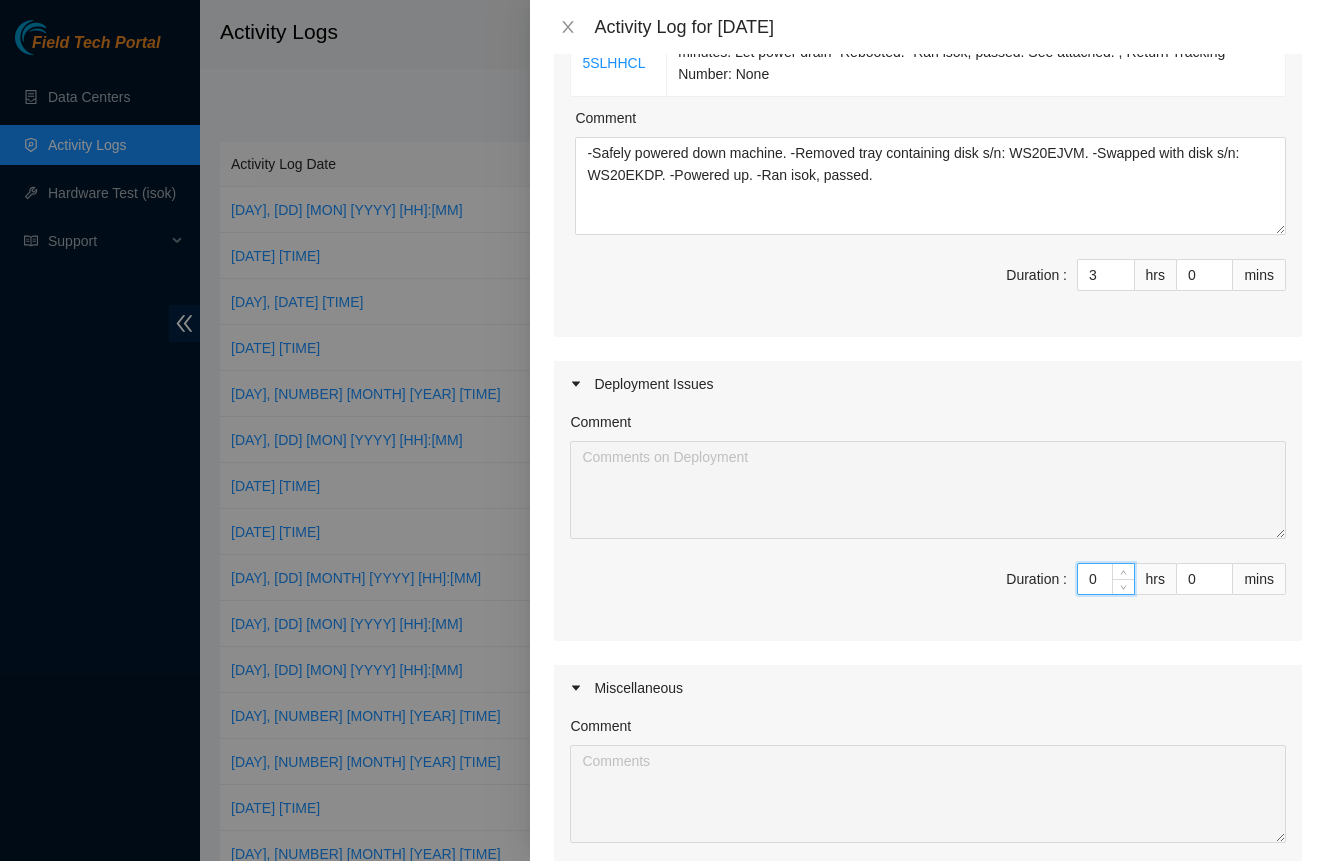 click on "0" at bounding box center (1106, 579) 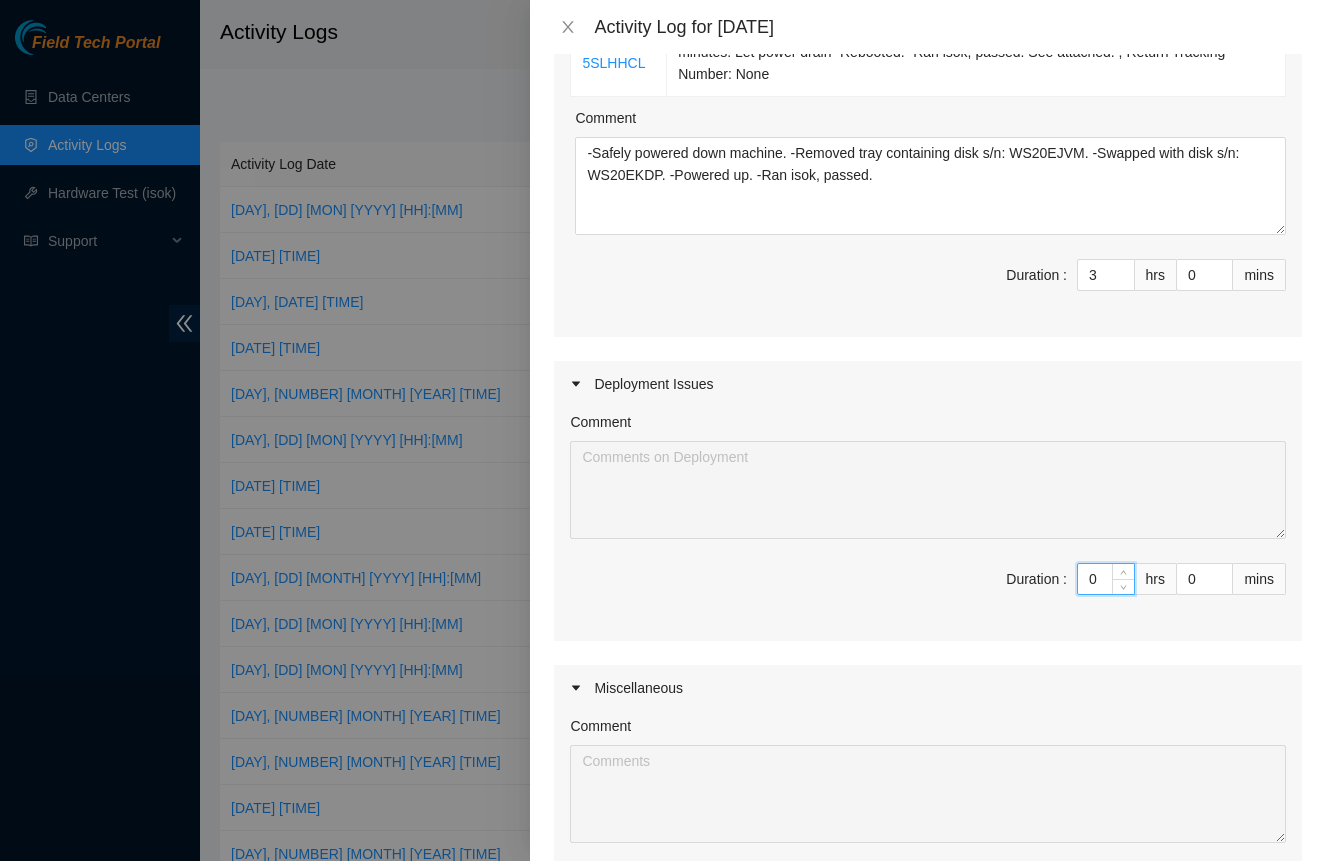 type on "6" 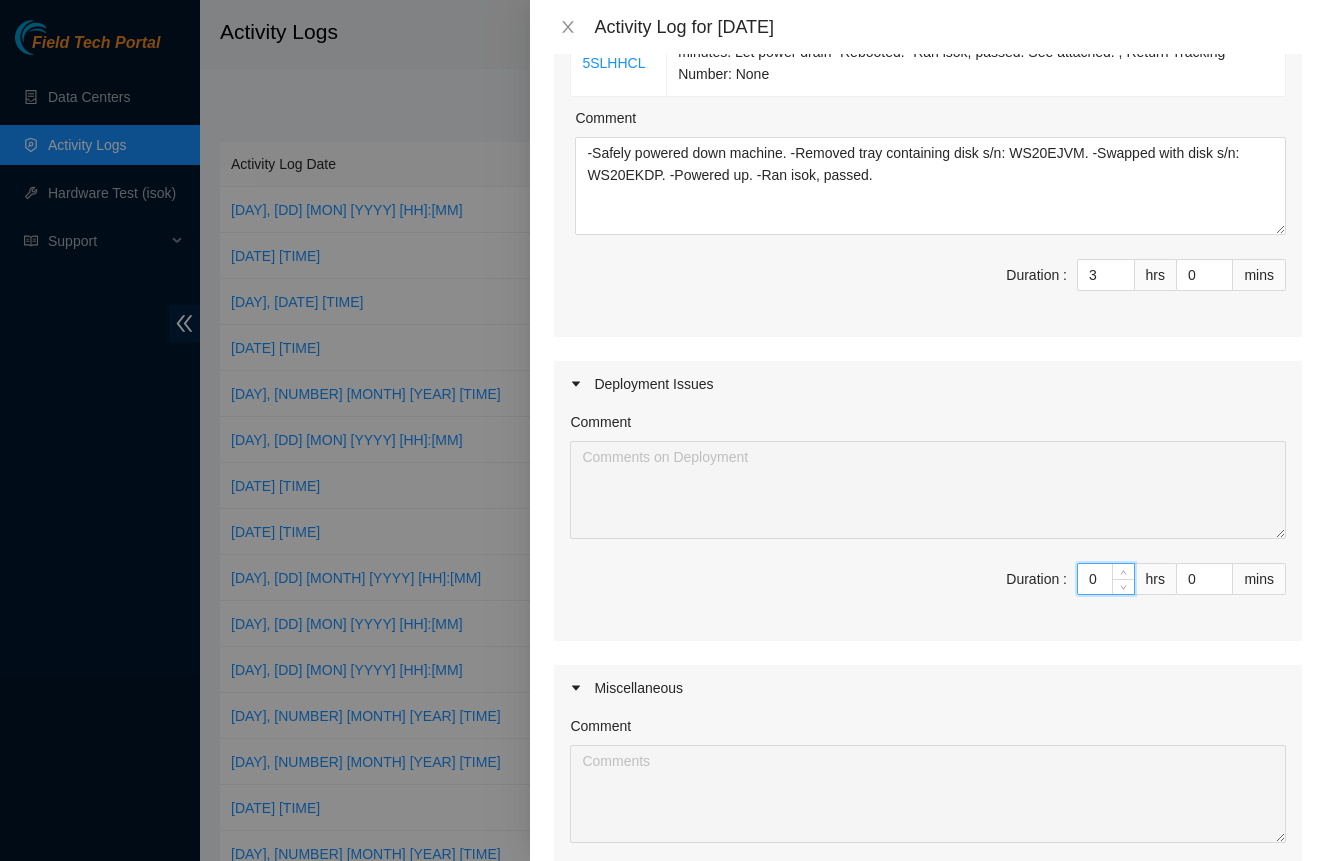 type on "9" 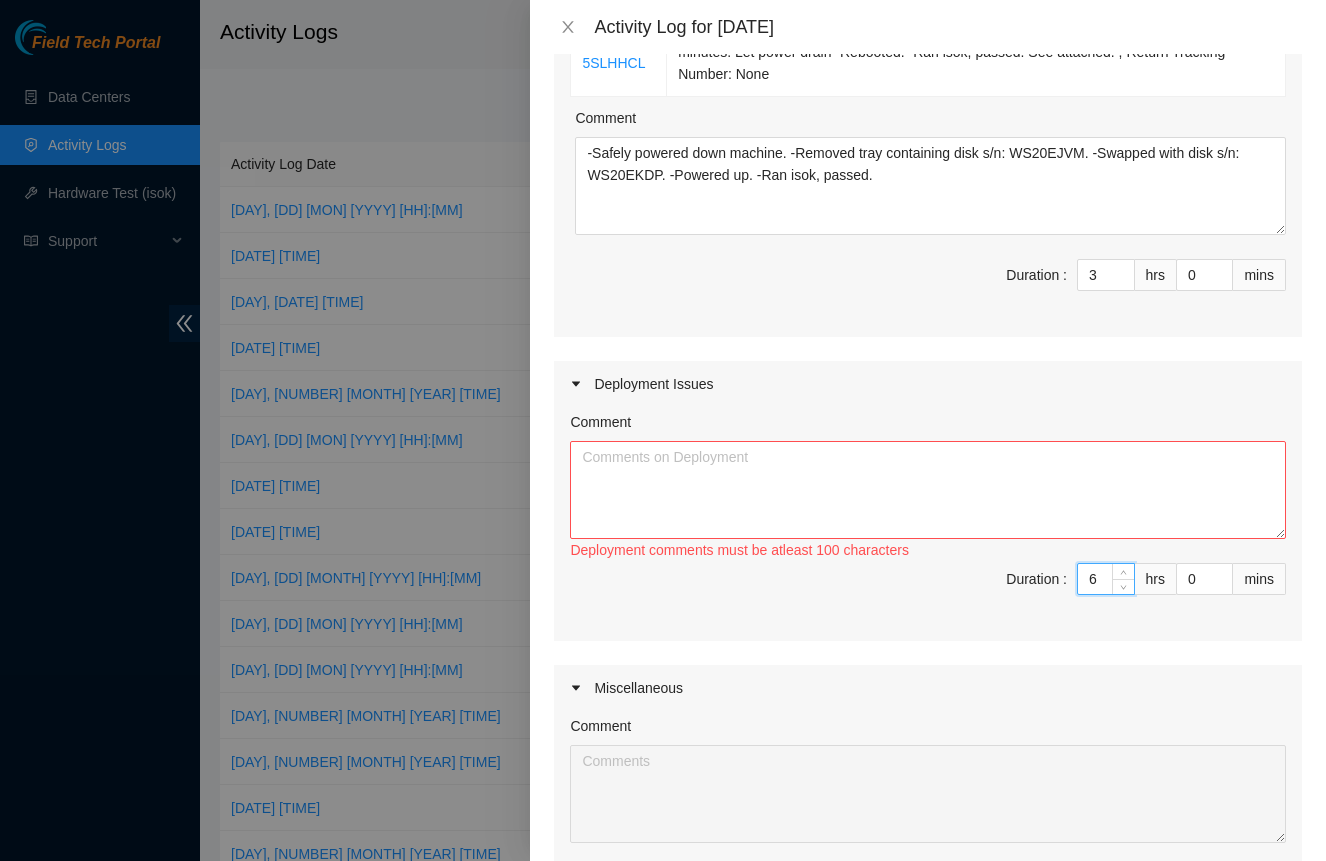 type on "6" 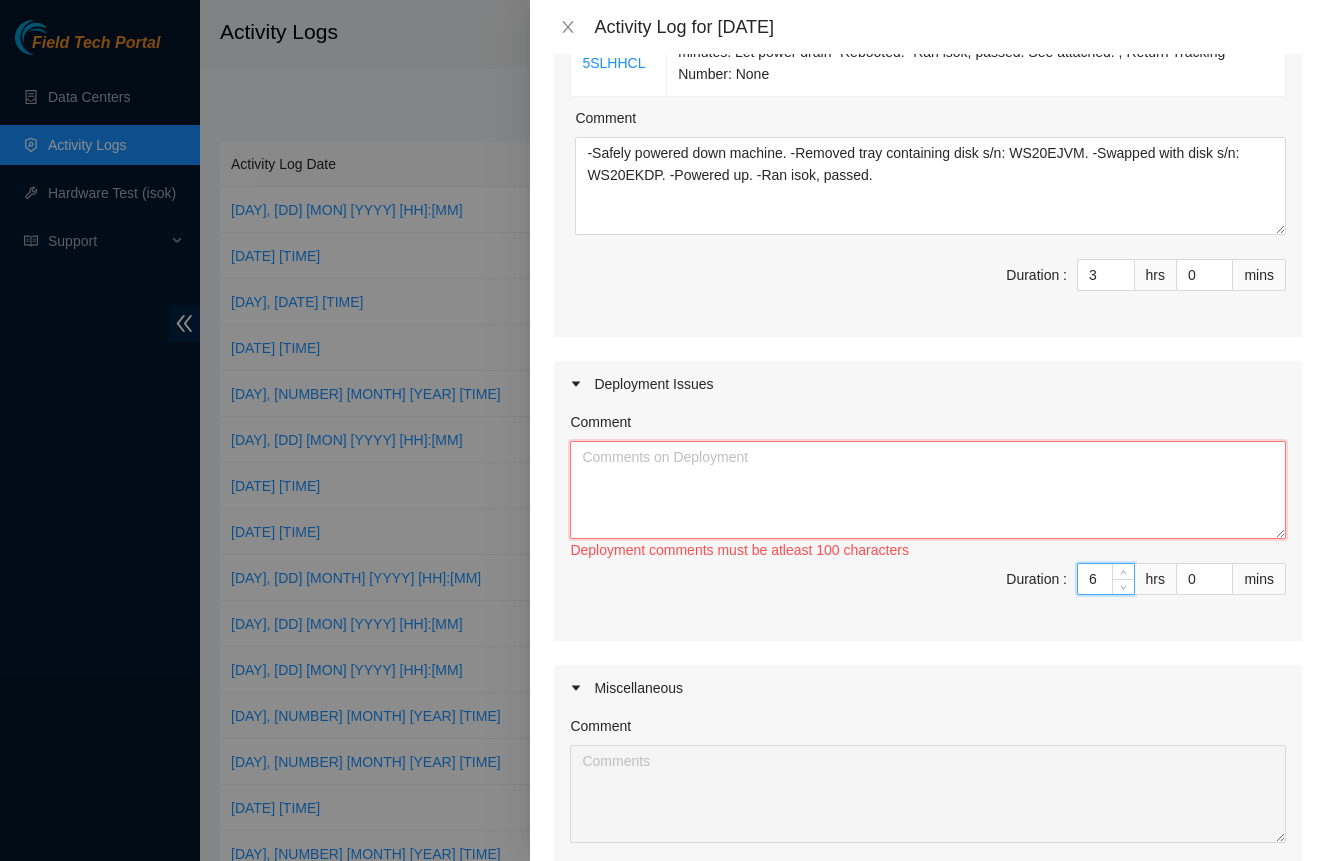 click on "Comment" at bounding box center (928, 490) 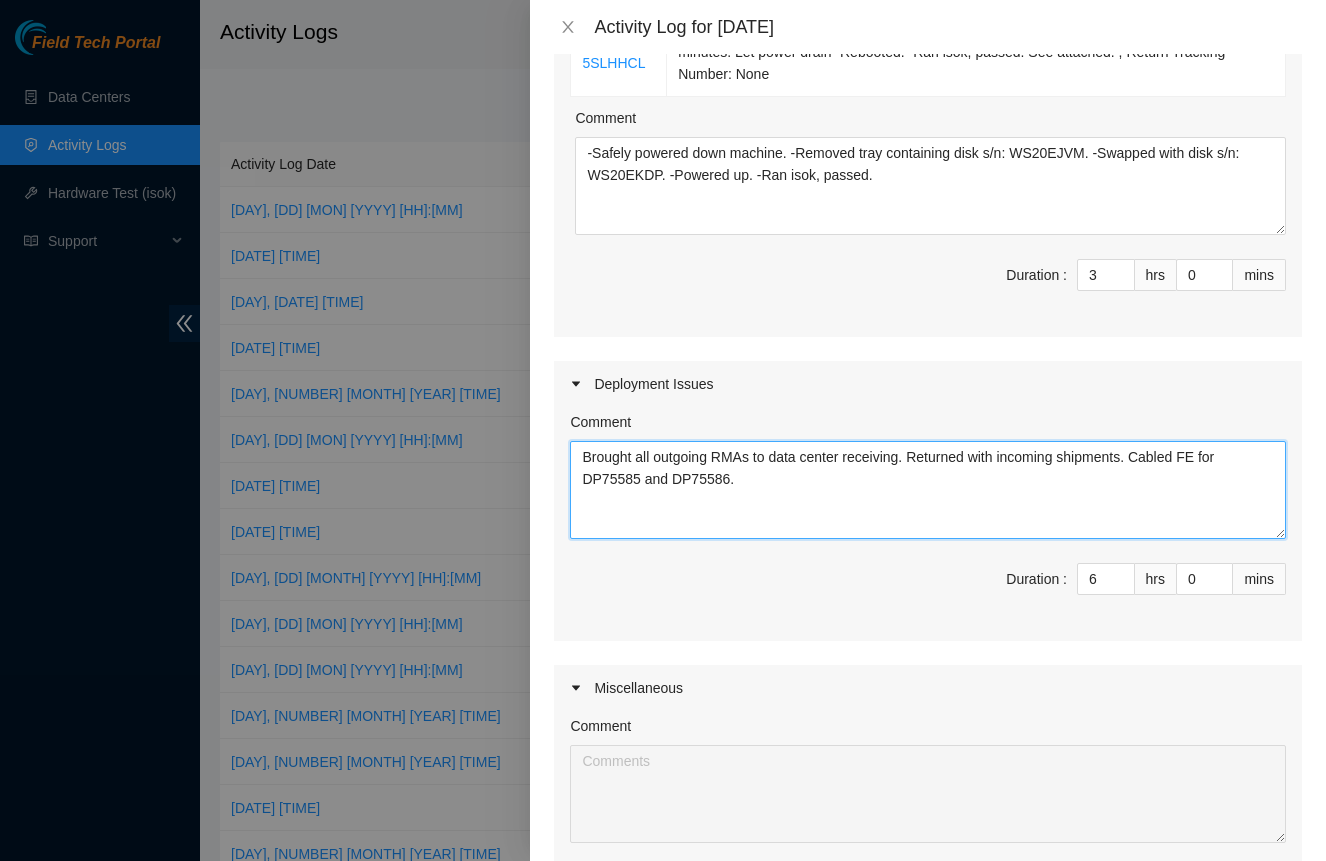 drag, startPoint x: 1221, startPoint y: 459, endPoint x: 1234, endPoint y: 469, distance: 16.40122 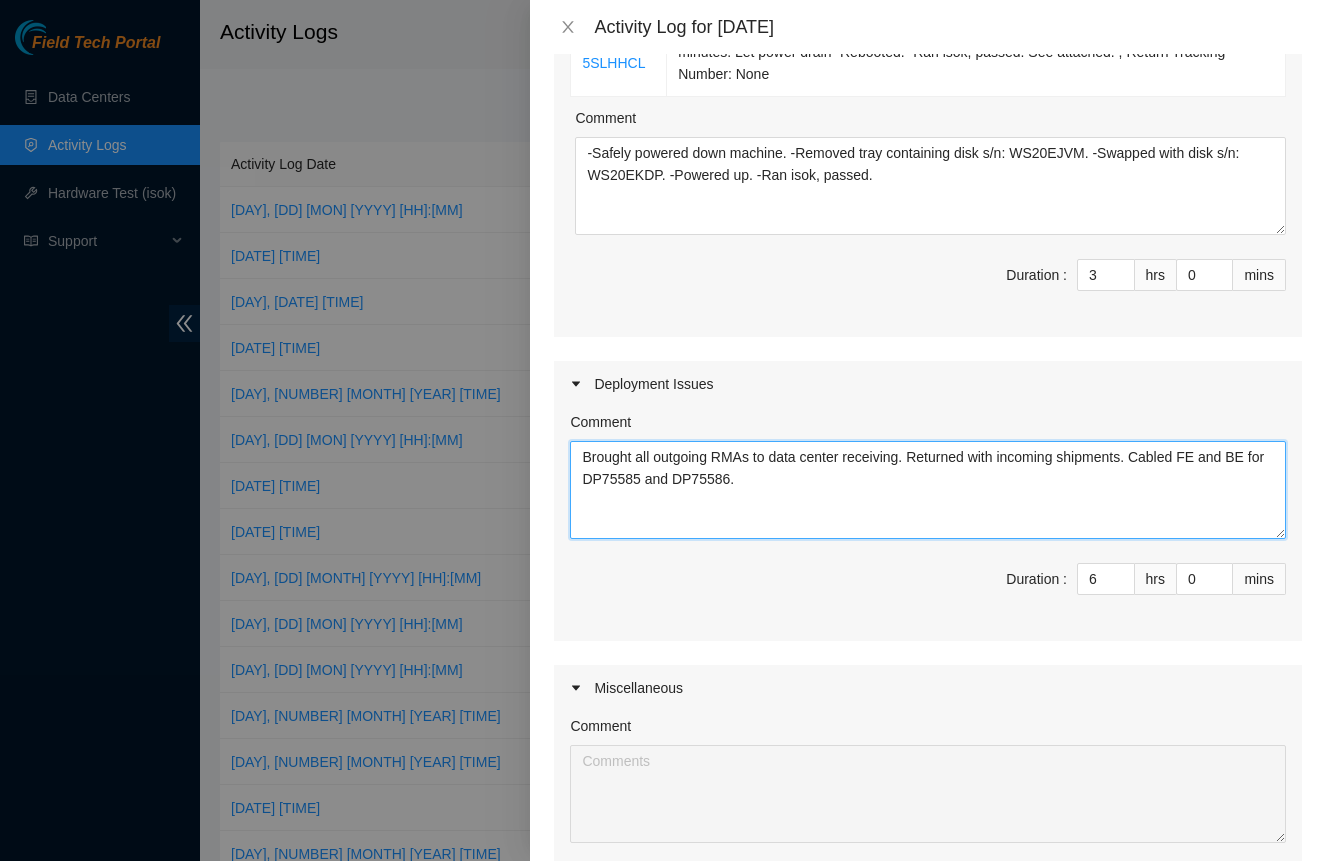 drag, startPoint x: 1154, startPoint y: 459, endPoint x: 1164, endPoint y: 478, distance: 21.470911 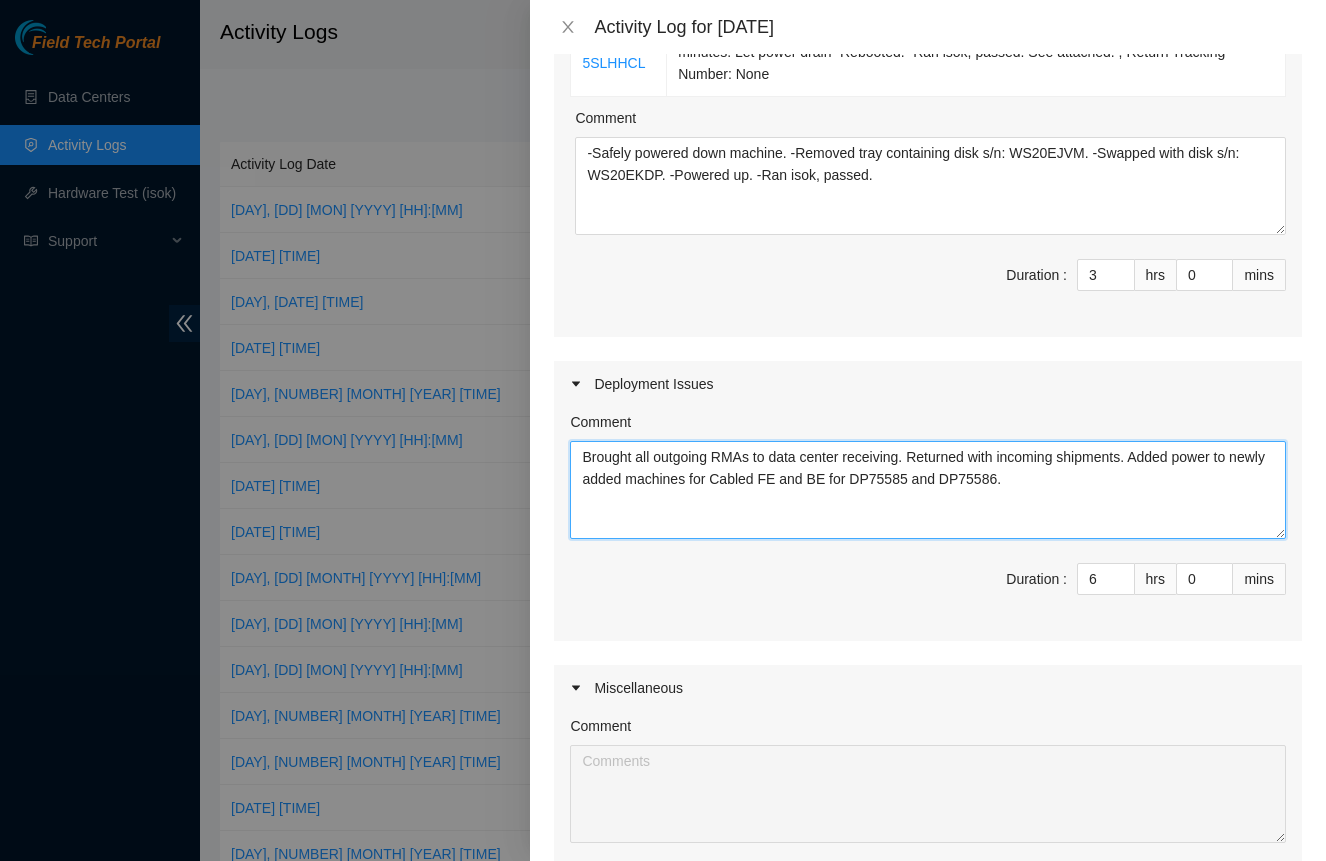 drag, startPoint x: 895, startPoint y: 477, endPoint x: 1049, endPoint y: 486, distance: 154.26276 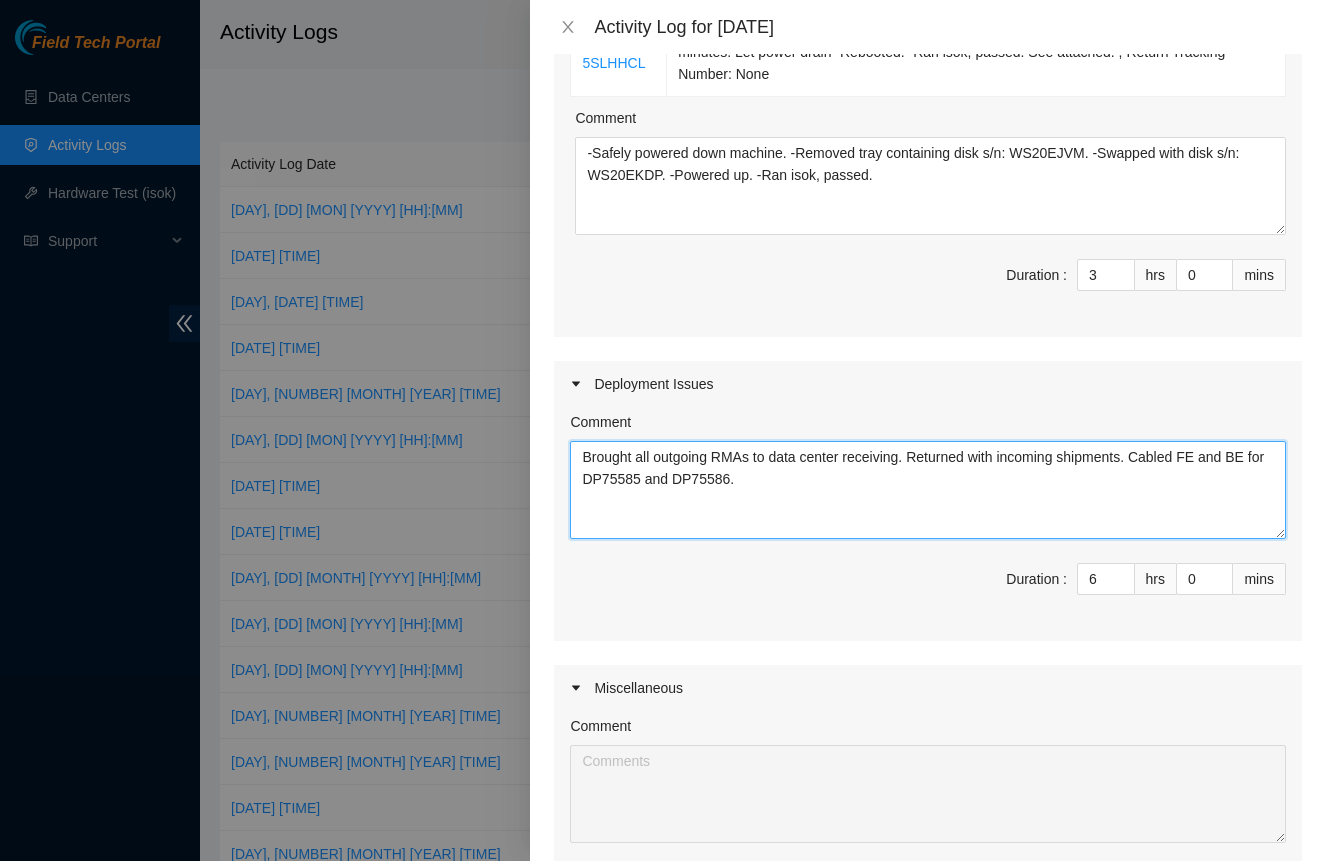 click on "Brought all outgoing RMAs to data center receiving. Returned with incoming shipments. Cabled FE and BE for DP75585 and DP75586." at bounding box center (928, 490) 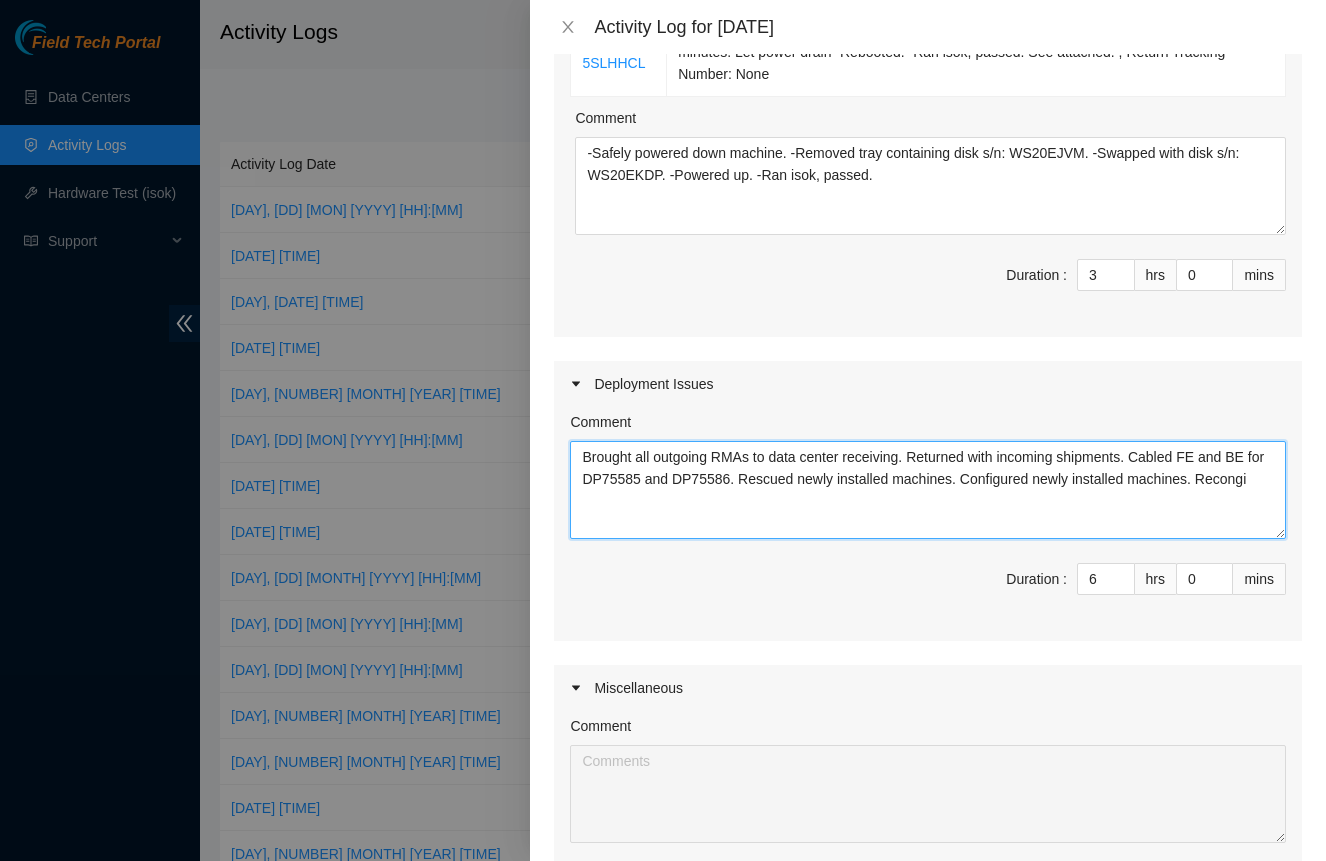 click on "Brought all outgoing RMAs to data center receiving. Returned with incoming shipments. Cabled FE and BE for DP75585 and DP75586. Rescued newly installed machines. Configured newly installed machines. Recongi" at bounding box center [928, 490] 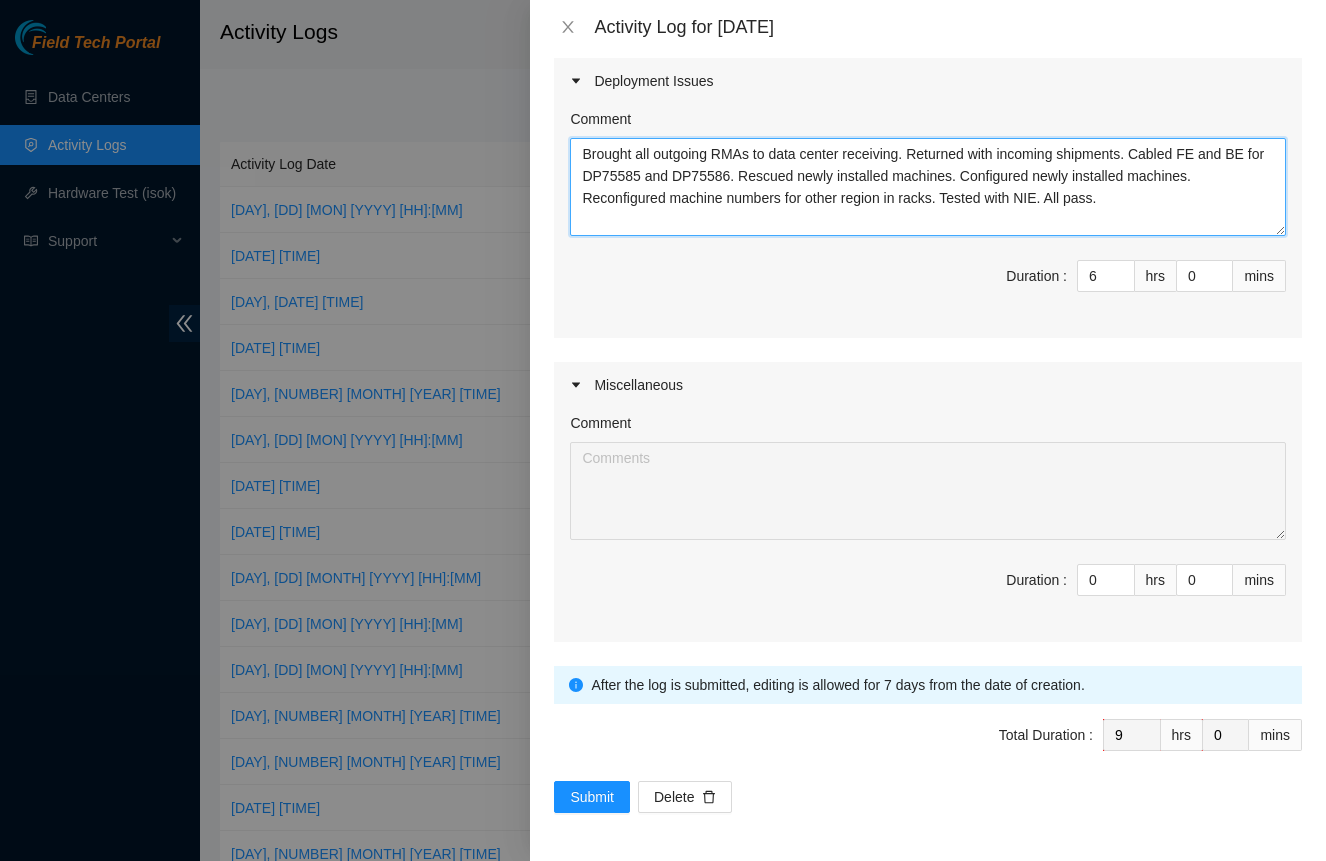 scroll, scrollTop: 728, scrollLeft: 0, axis: vertical 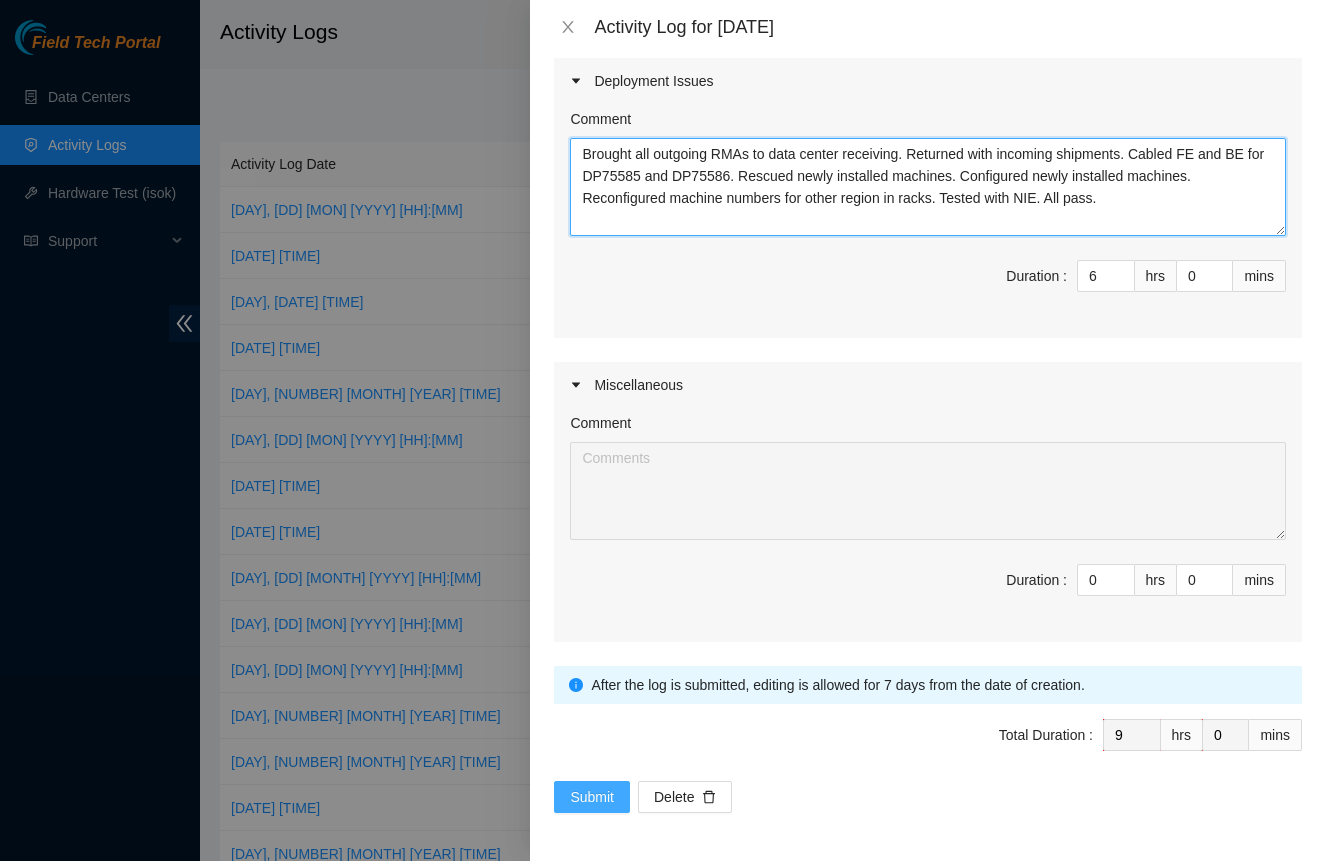 type on "Brought all outgoing RMAs to data center receiving. Returned with incoming shipments. Cabled FE and BE for DP75585 and DP75586. Rescued newly installed machines. Configured newly installed machines. Reconfigured machine numbers for other region in racks. Tested with NIE. All pass." 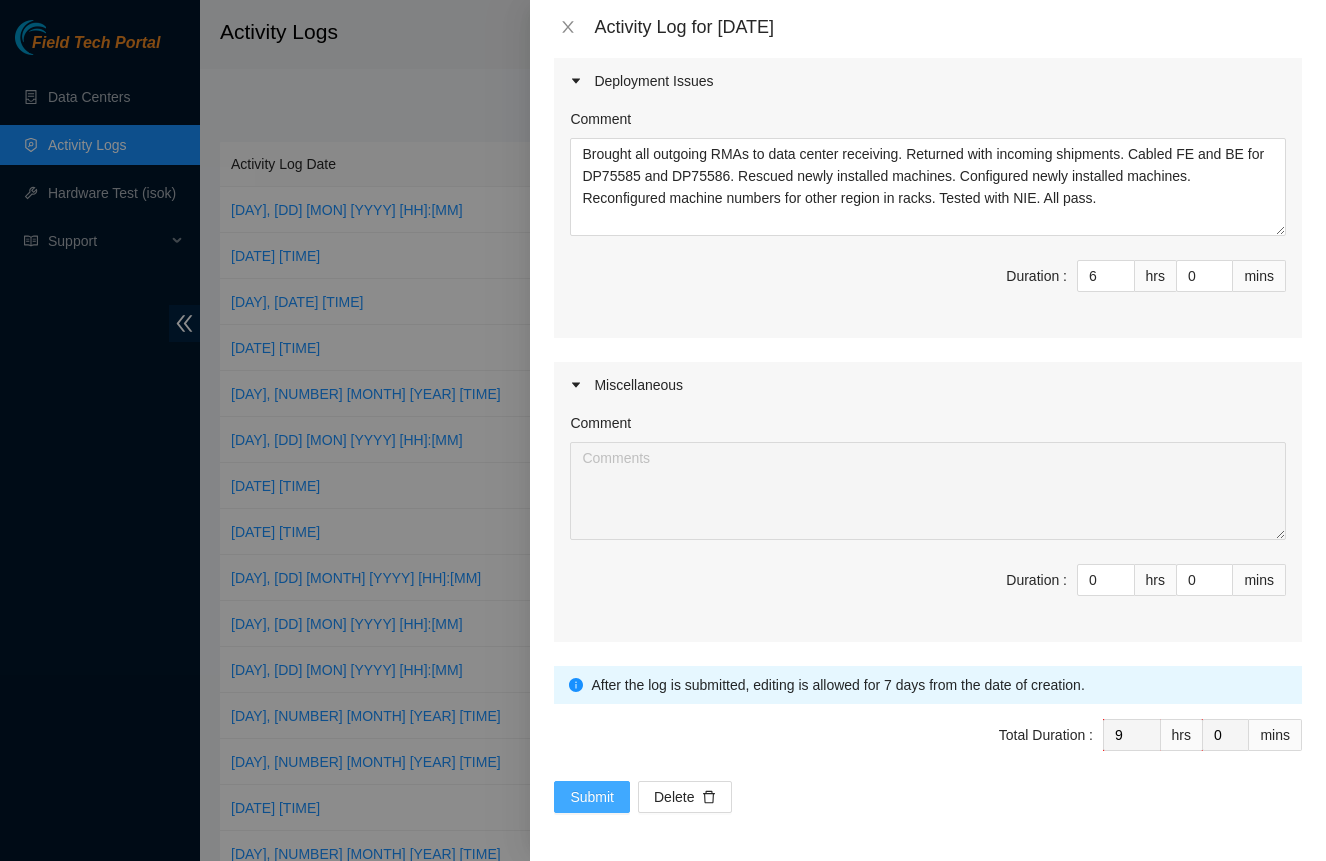 click on "Submit" at bounding box center [592, 797] 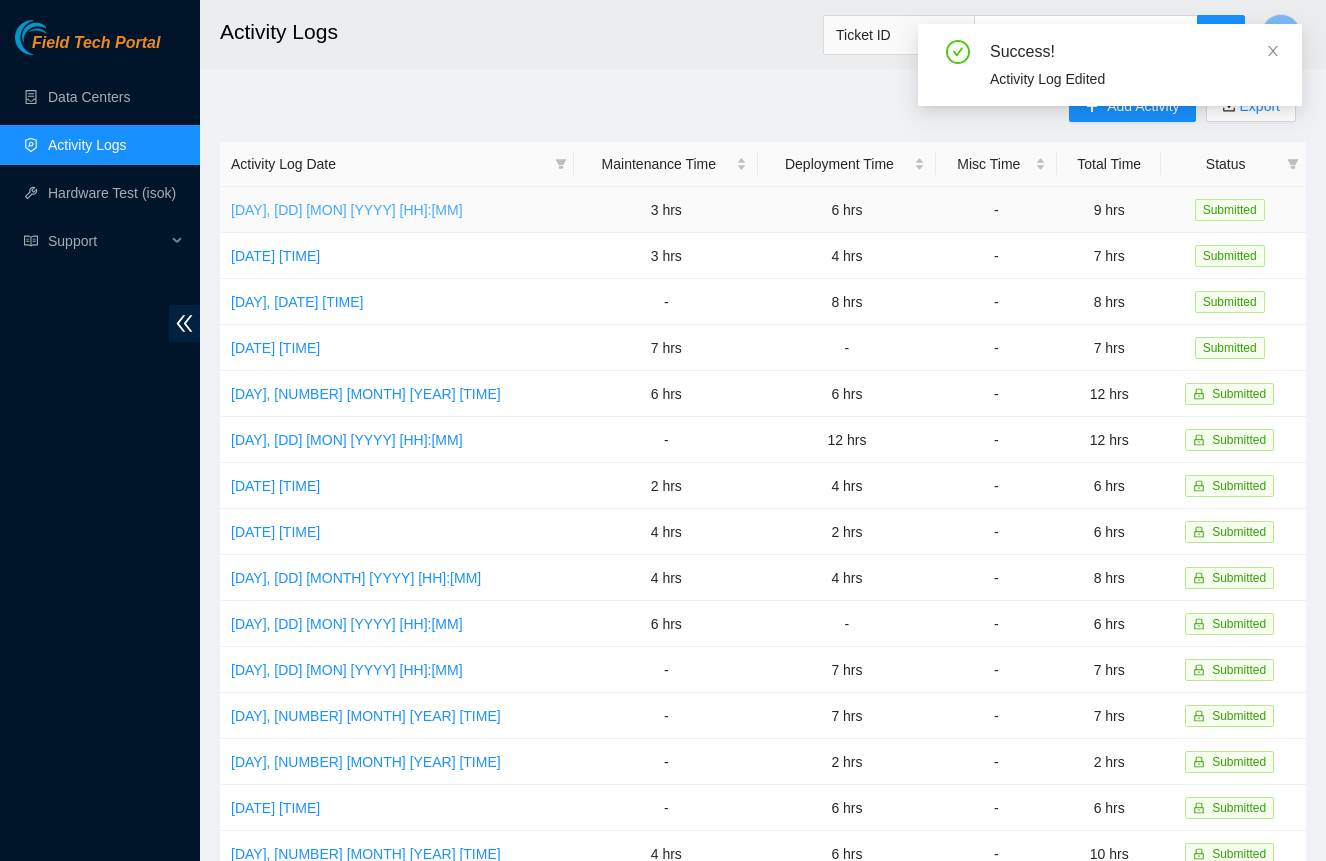 click on "[DAY], [DD] [MON] [YYYY] [HH]:[MM]" at bounding box center [347, 210] 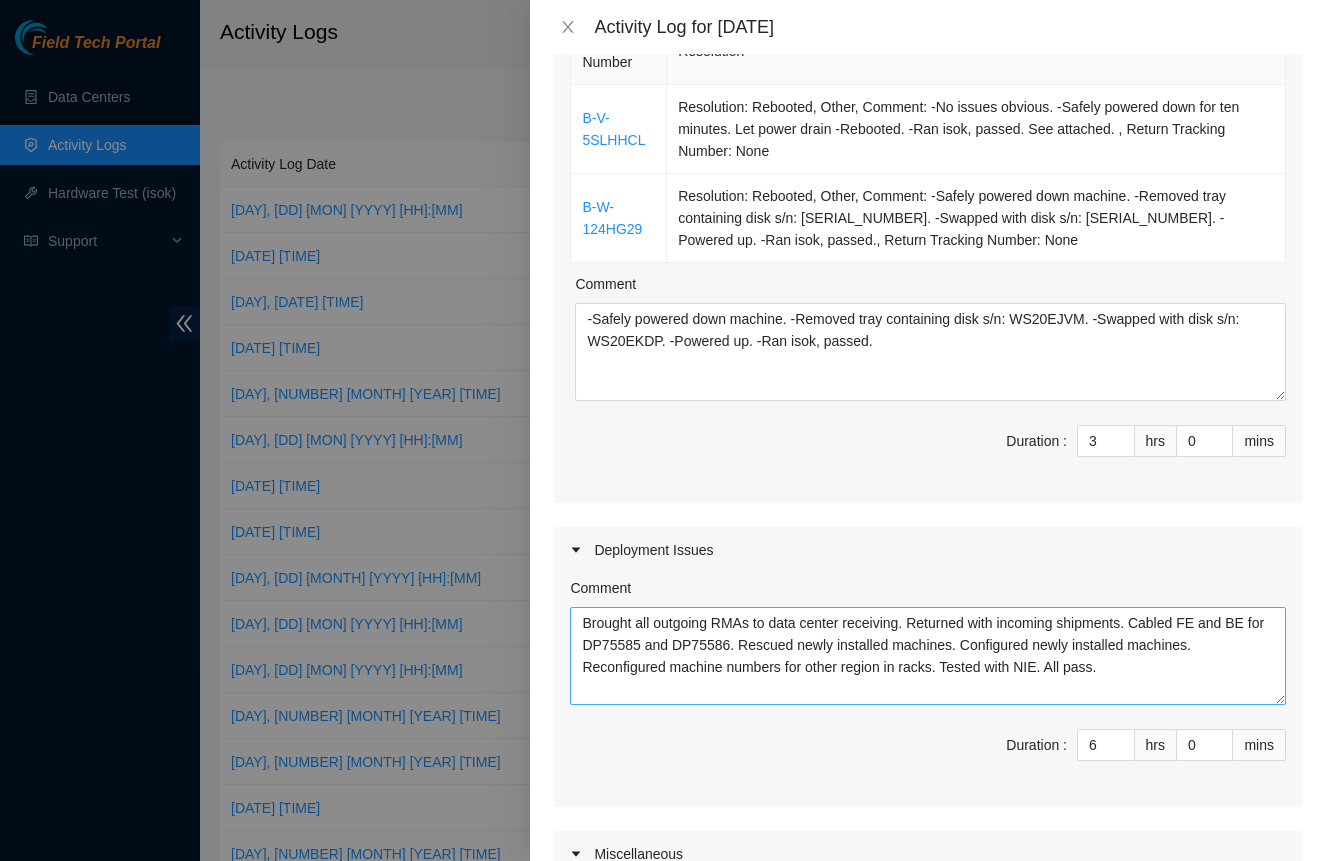 scroll, scrollTop: 266, scrollLeft: 0, axis: vertical 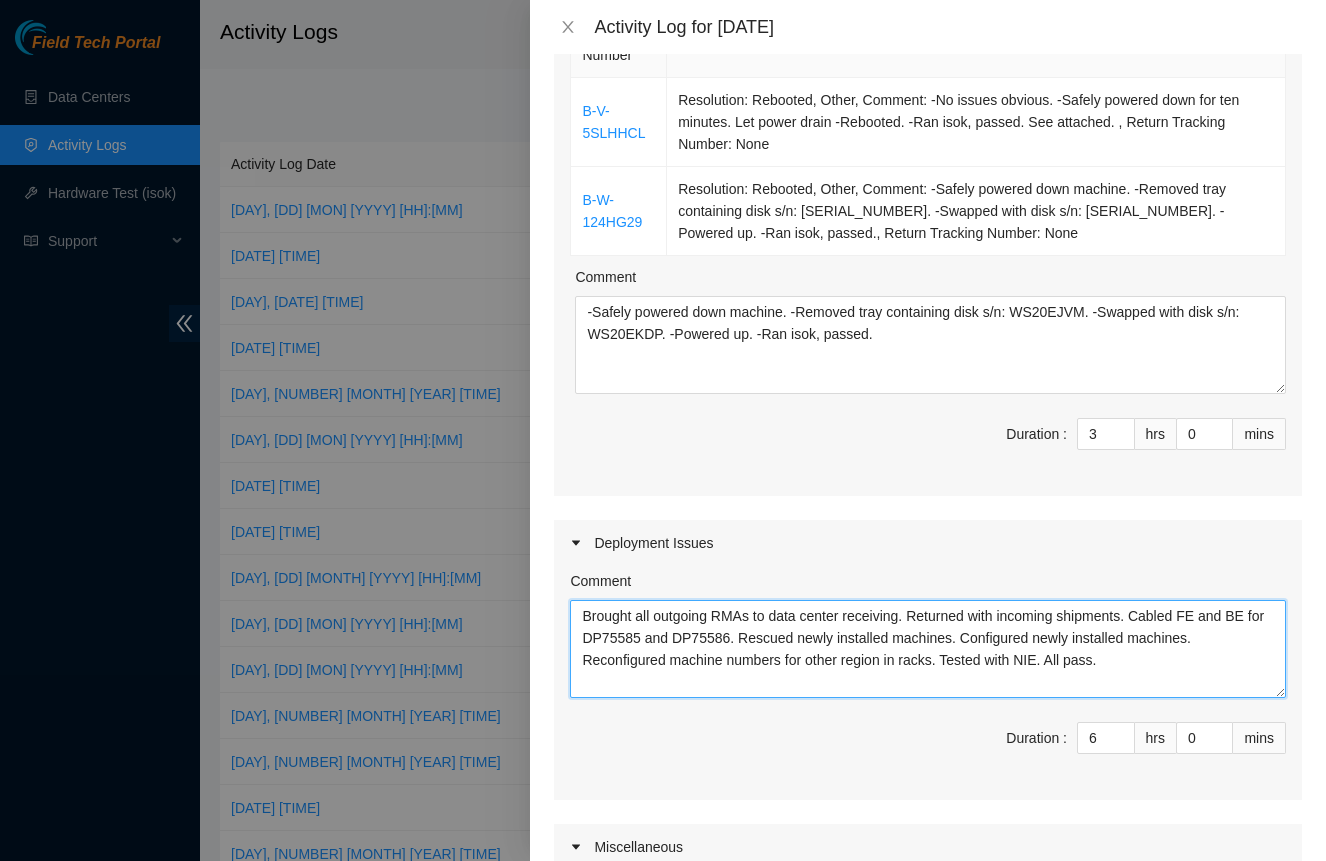 click on "Brought all outgoing RMAs to data center receiving. Returned with incoming shipments. Cabled FE and BE for DP75585 and DP75586. Rescued newly installed machines. Configured newly installed machines. Reconfigured machine numbers for other region in racks. Tested with NIE. All pass." at bounding box center (928, 649) 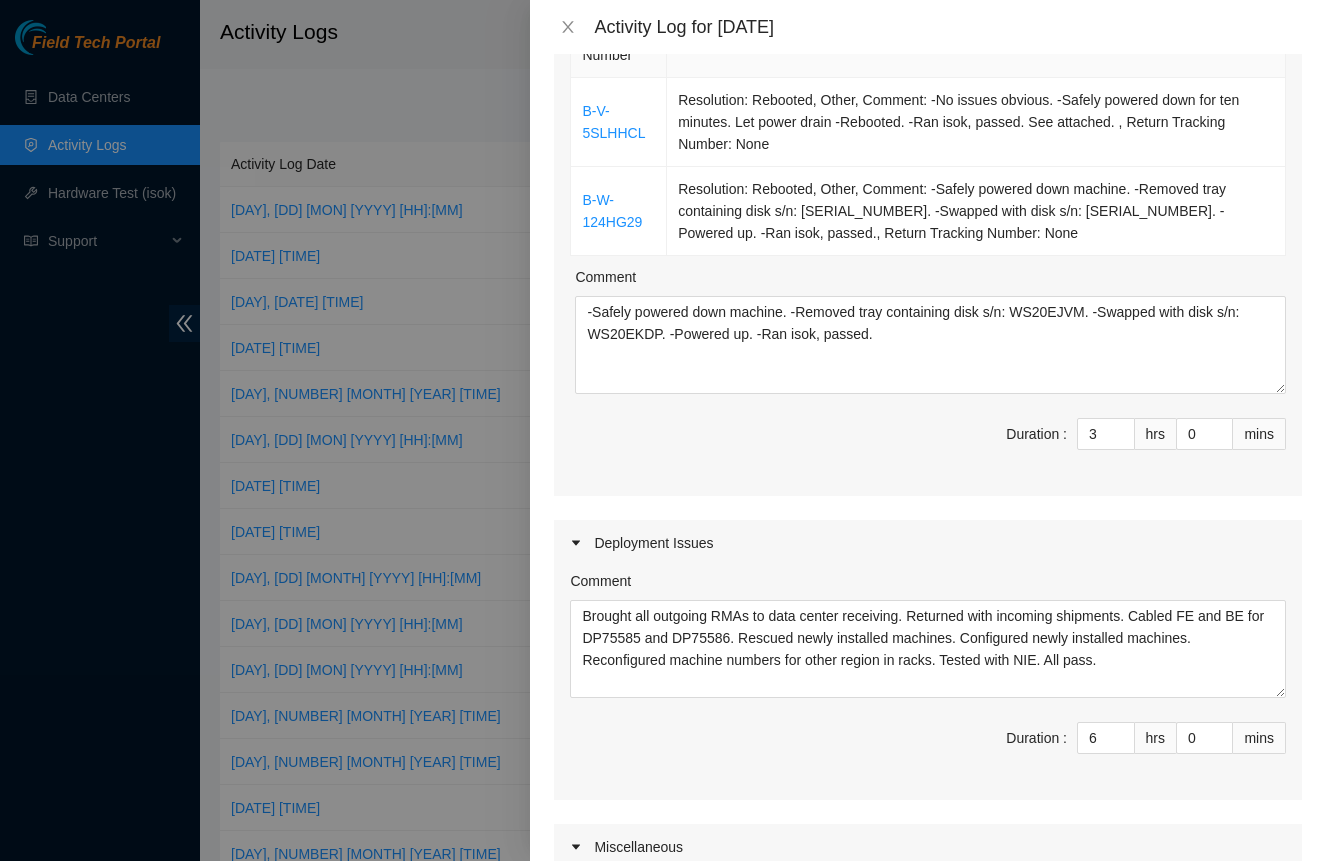 drag, startPoint x: 570, startPoint y: 24, endPoint x: 574, endPoint y: 42, distance: 18.439089 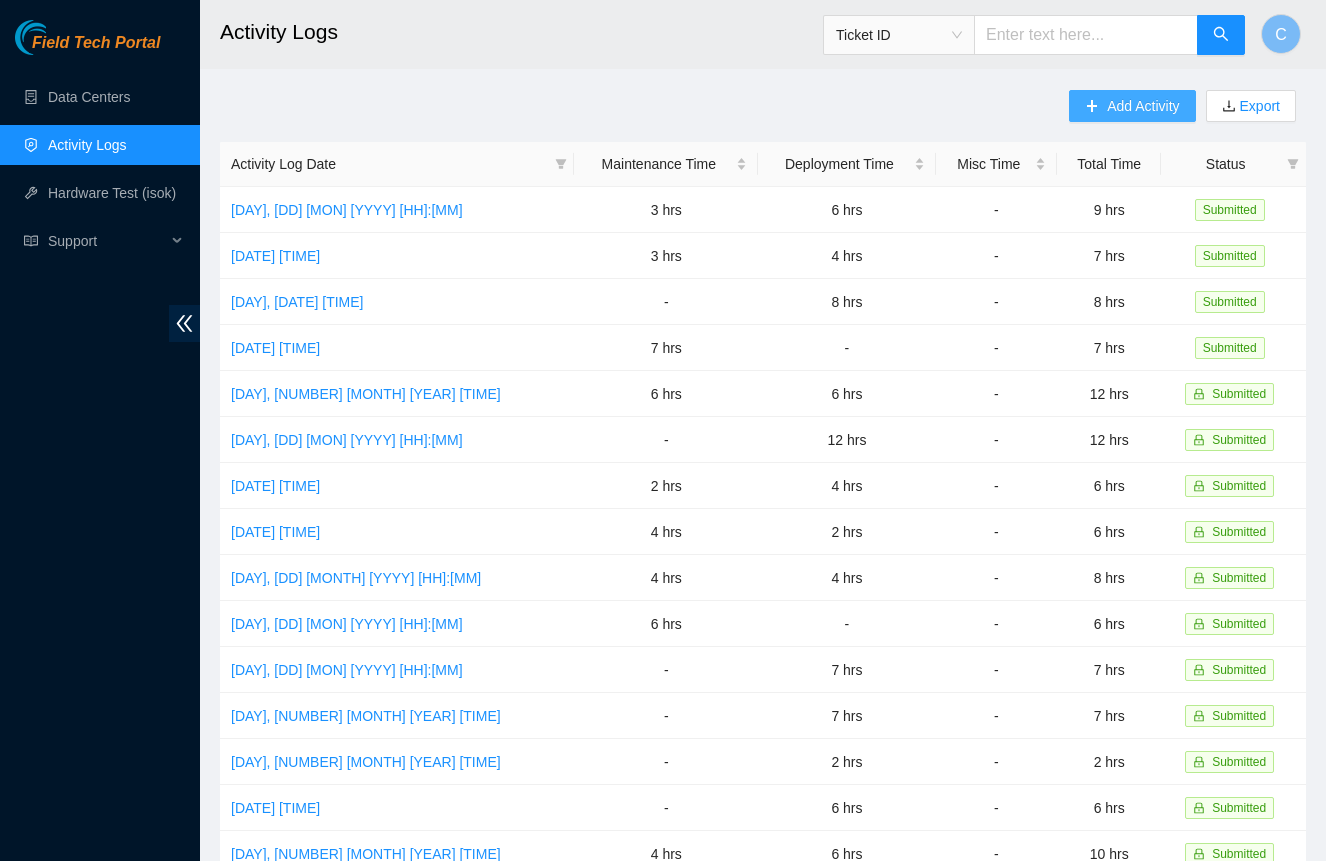 click on "Add Activity" at bounding box center [1143, 106] 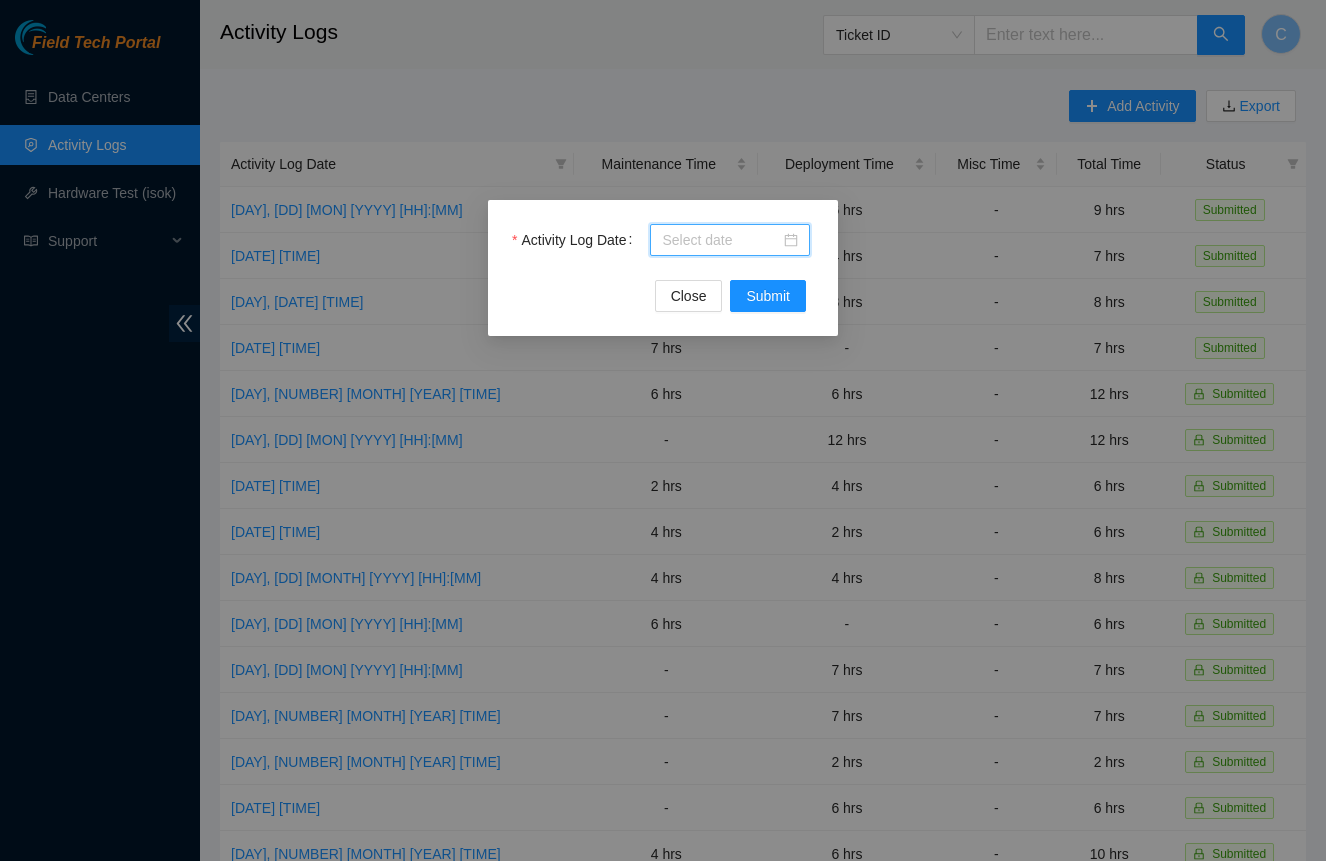 click on "Activity Log Date" at bounding box center [721, 240] 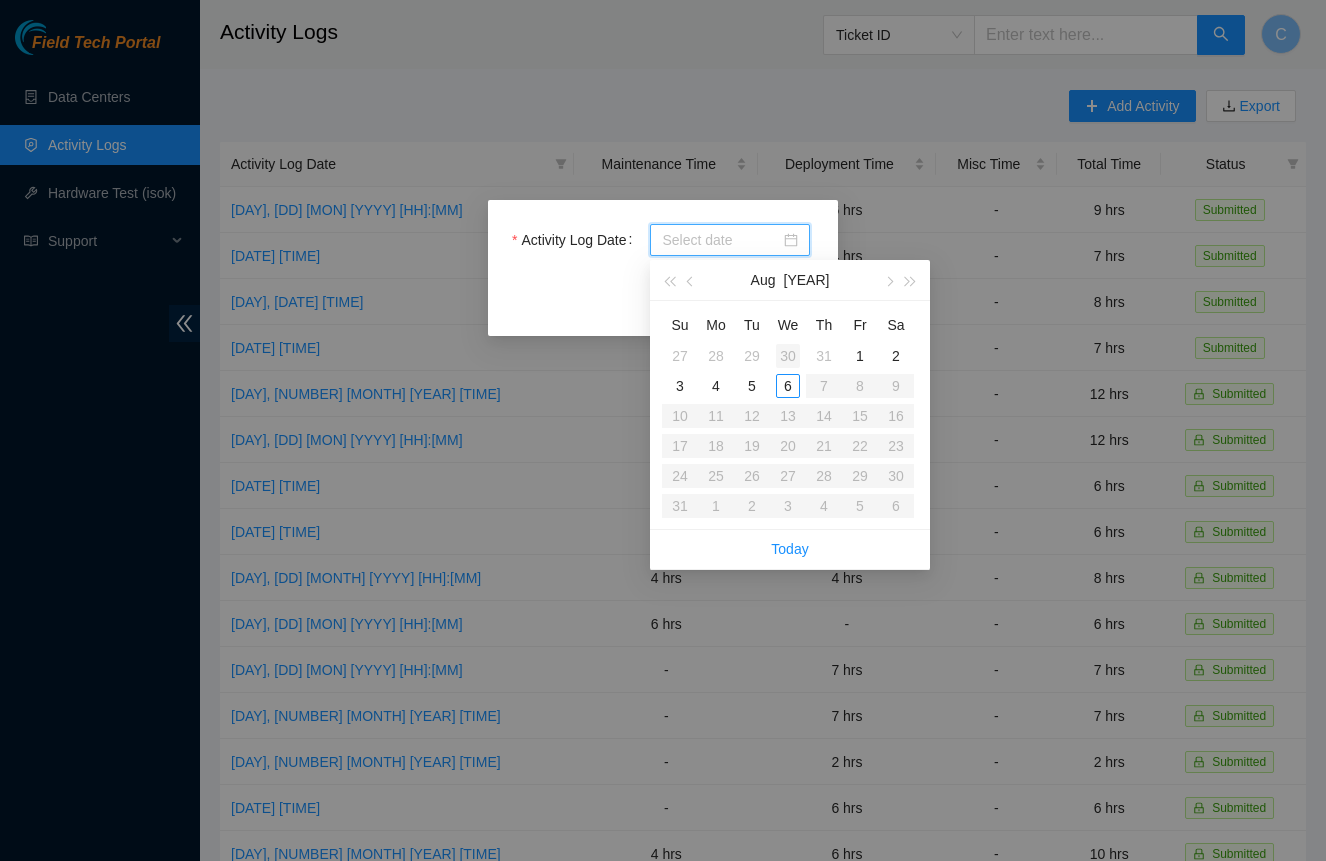 type on "[DATE]" 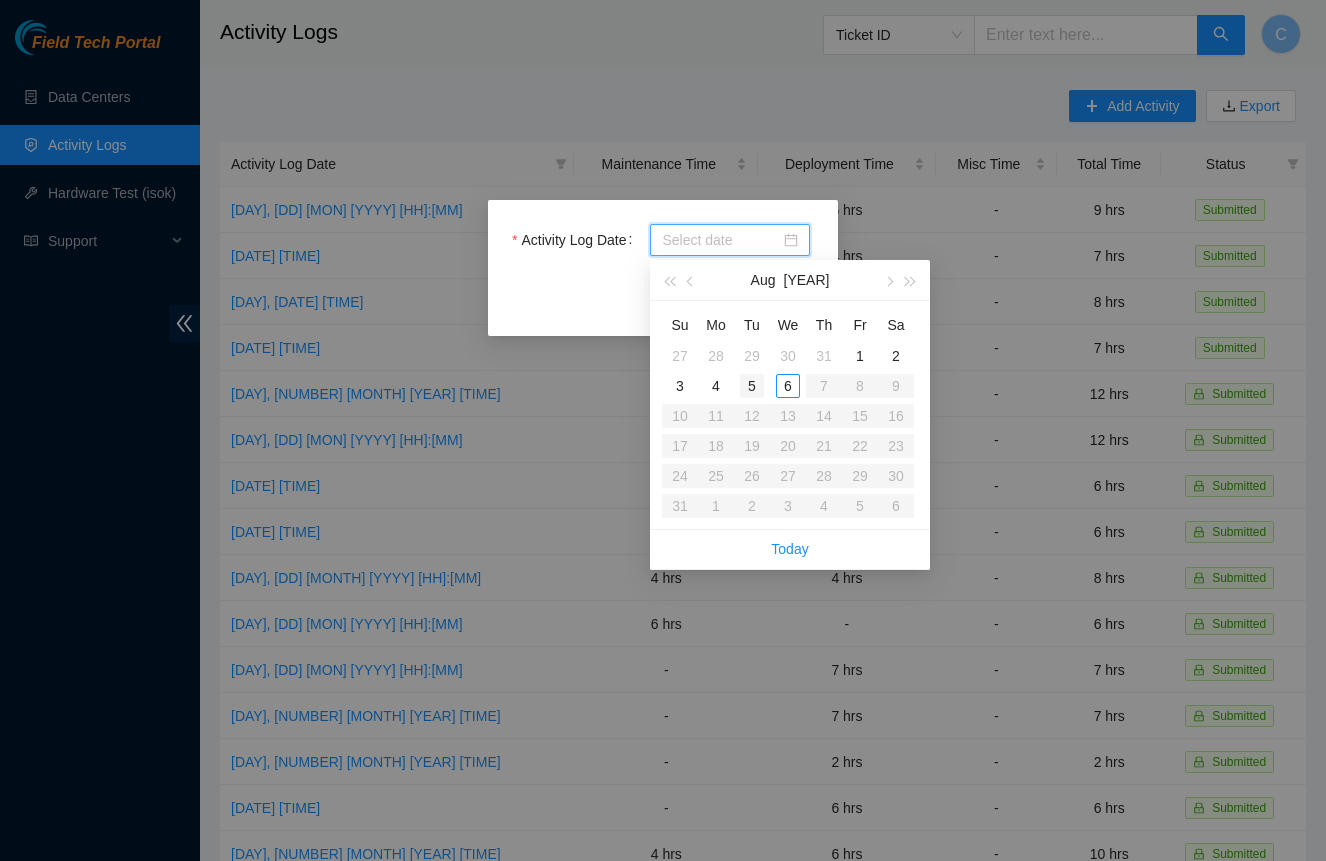 type on "[DATE]" 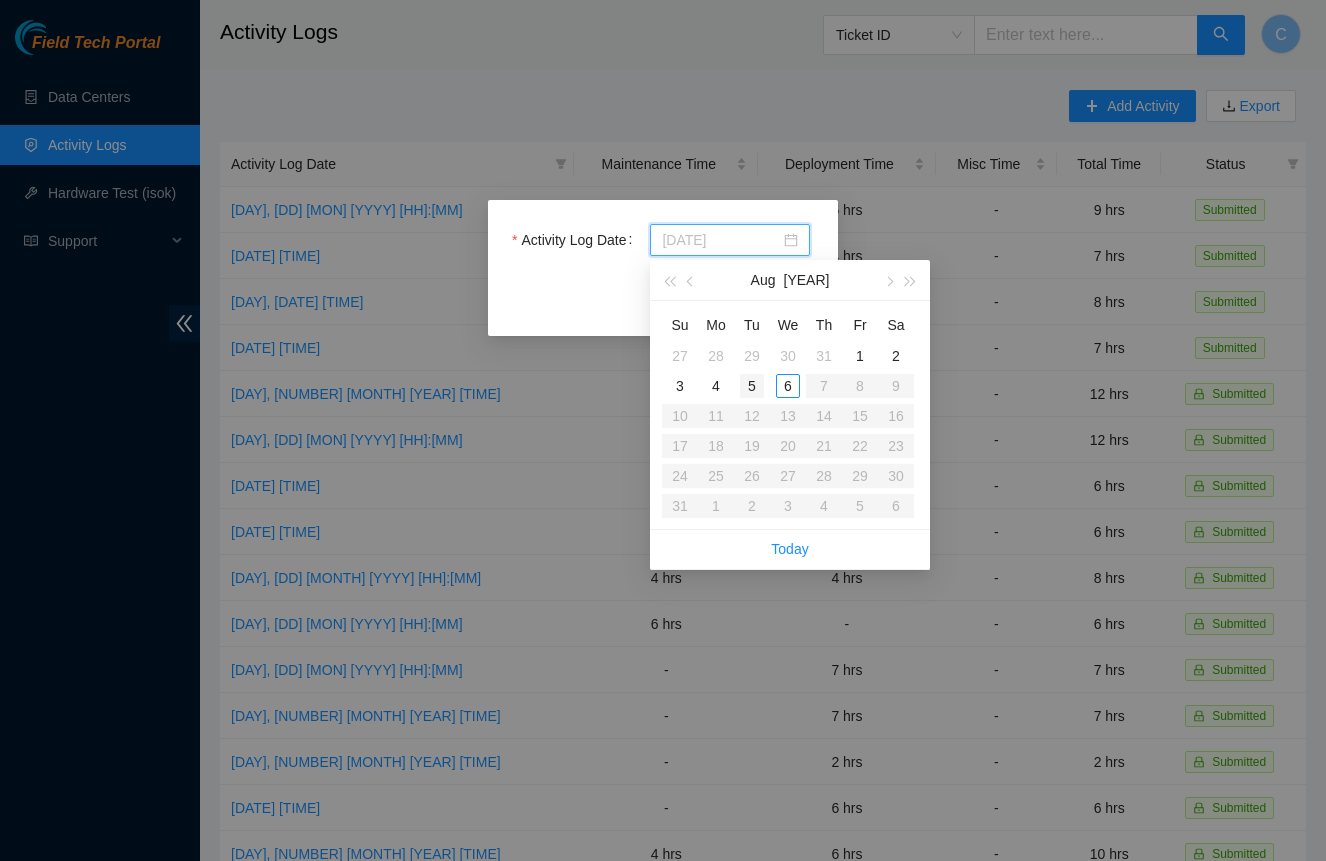 click on "5" at bounding box center [752, 386] 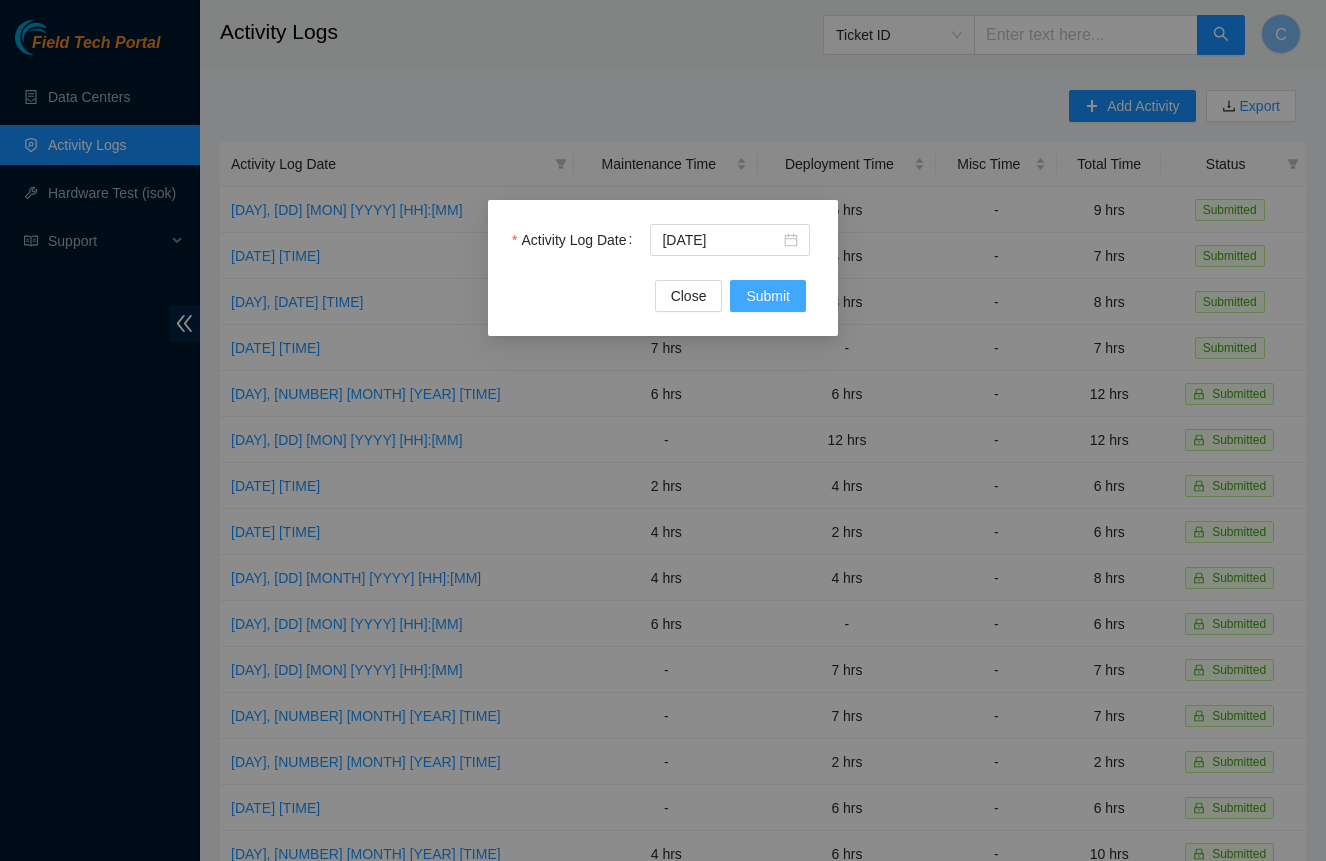 click on "Submit" at bounding box center (768, 296) 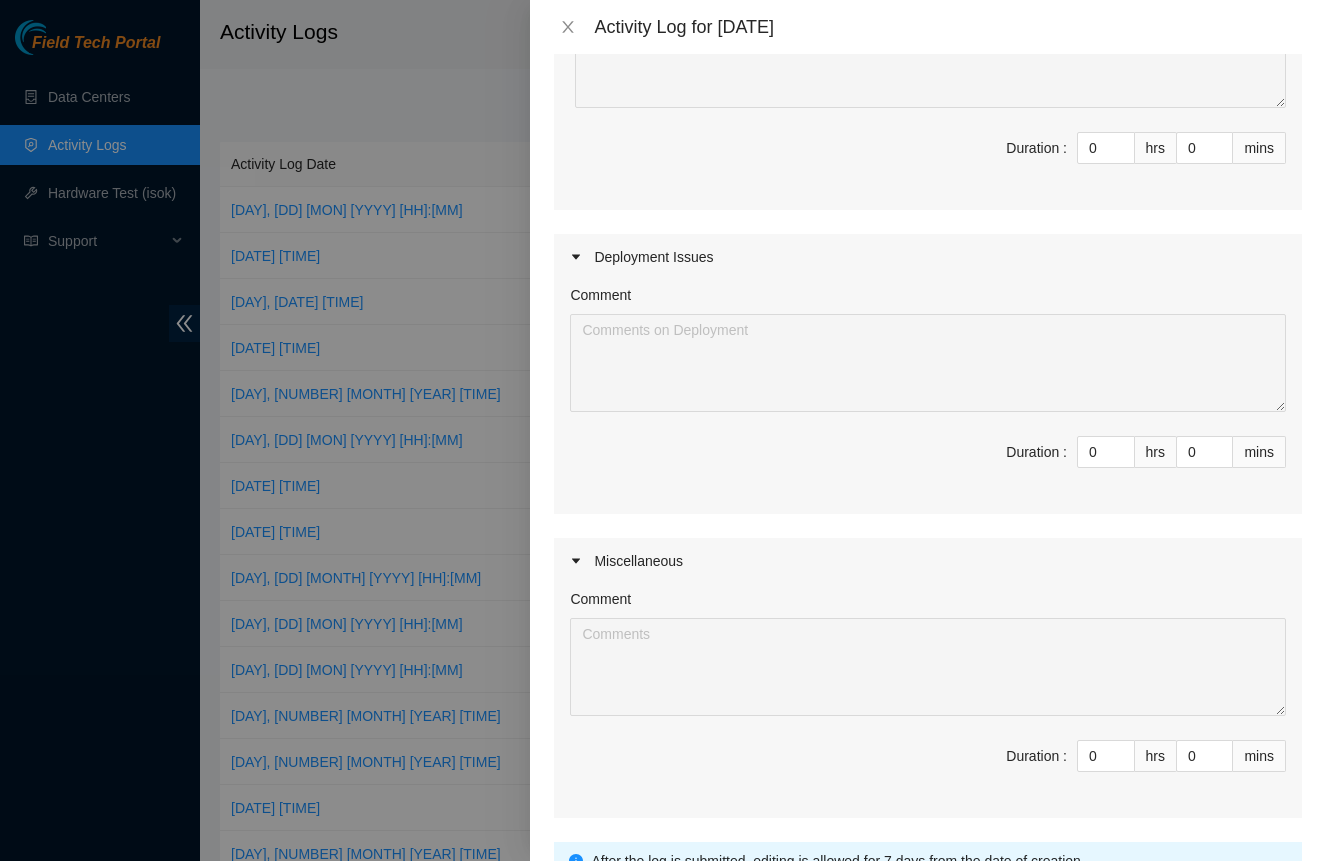 scroll, scrollTop: 307, scrollLeft: 0, axis: vertical 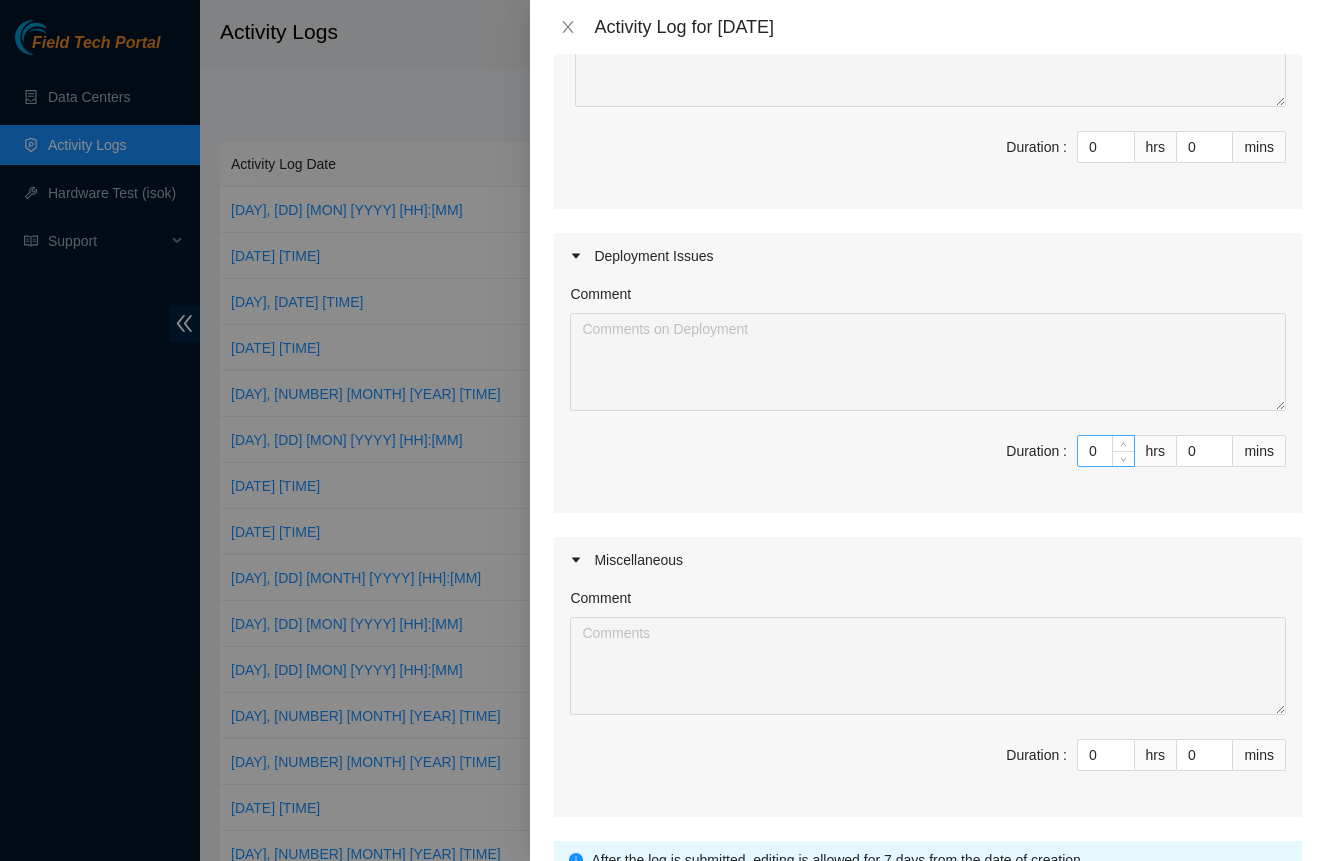 click on "0" at bounding box center (1106, 451) 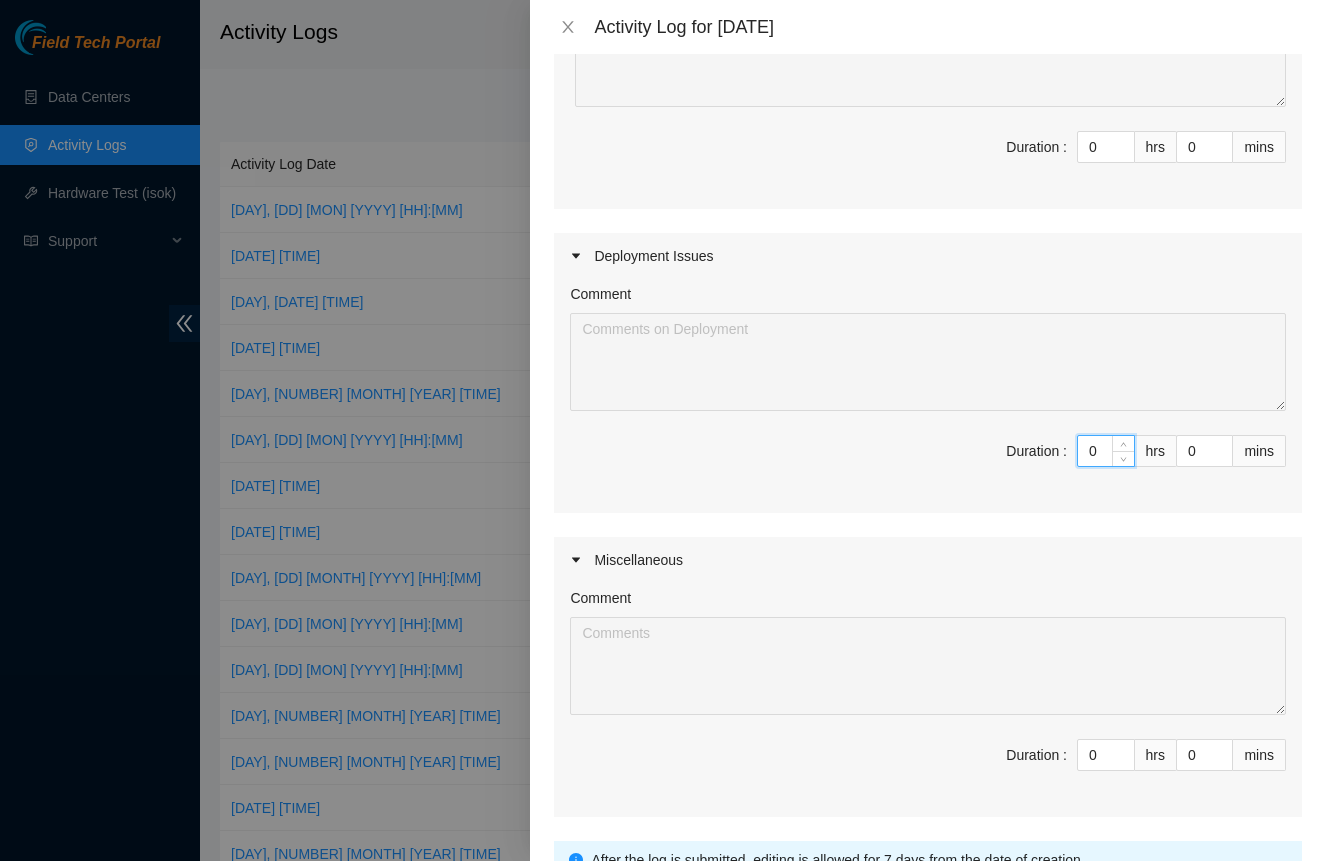 click on "0" at bounding box center (1106, 451) 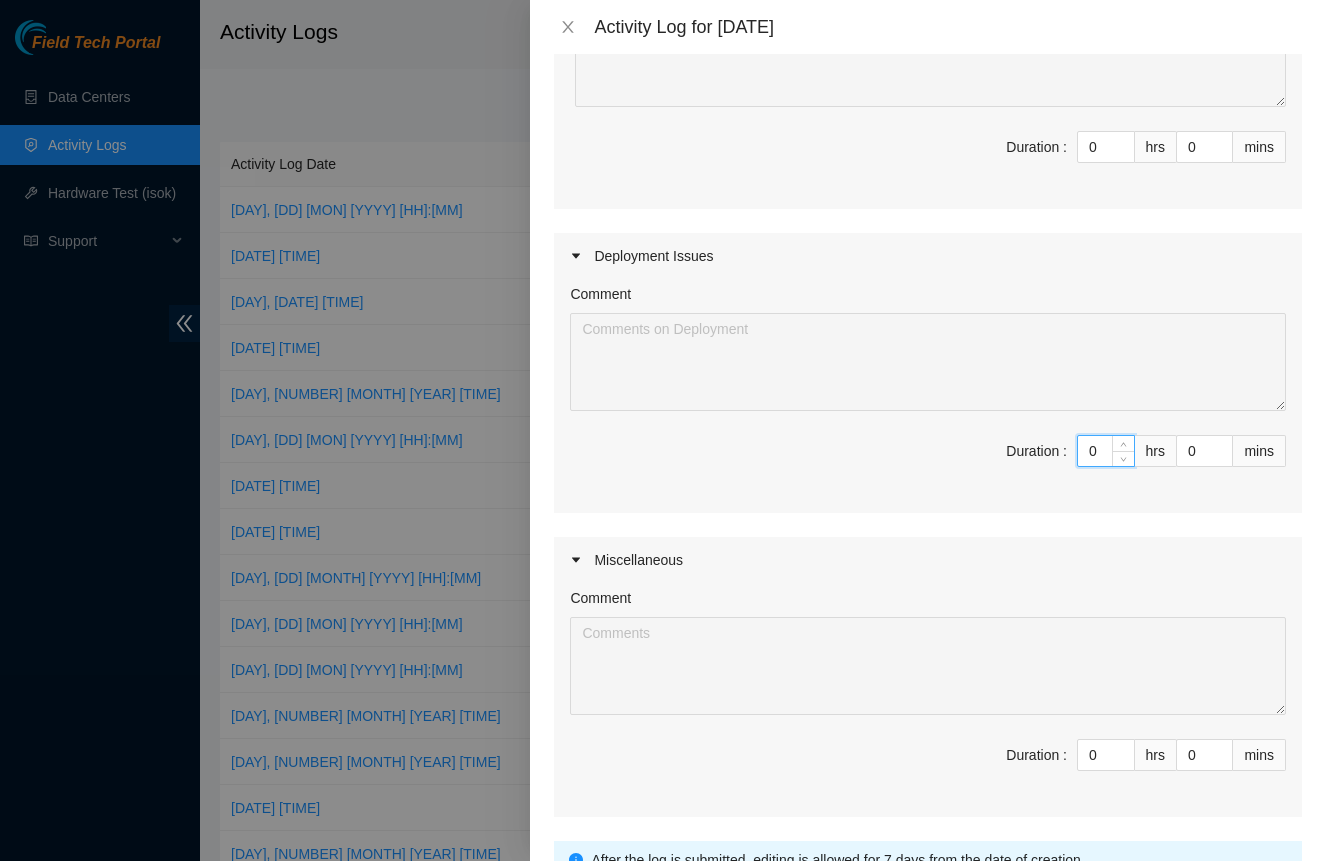 type on "6" 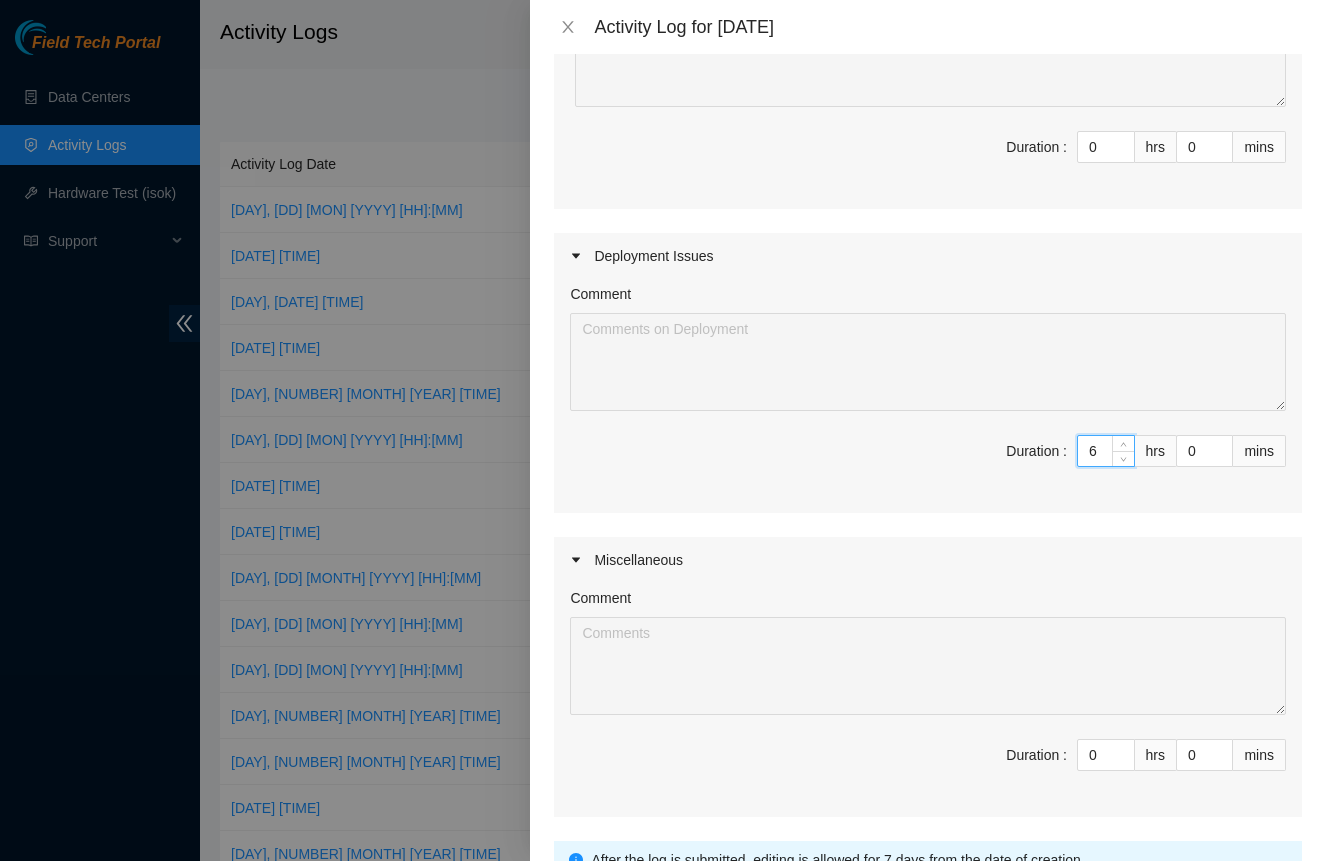 type on "6" 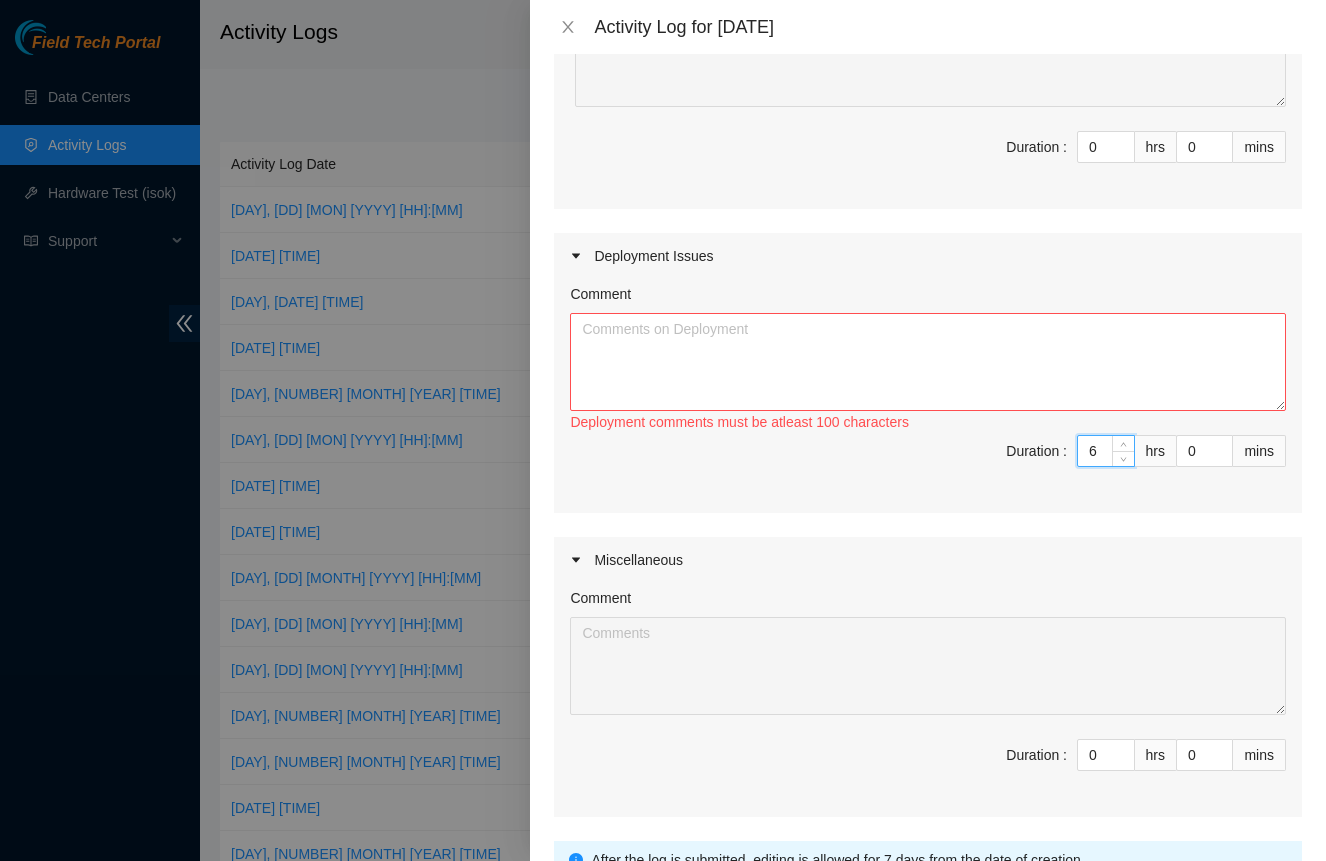 type on "6" 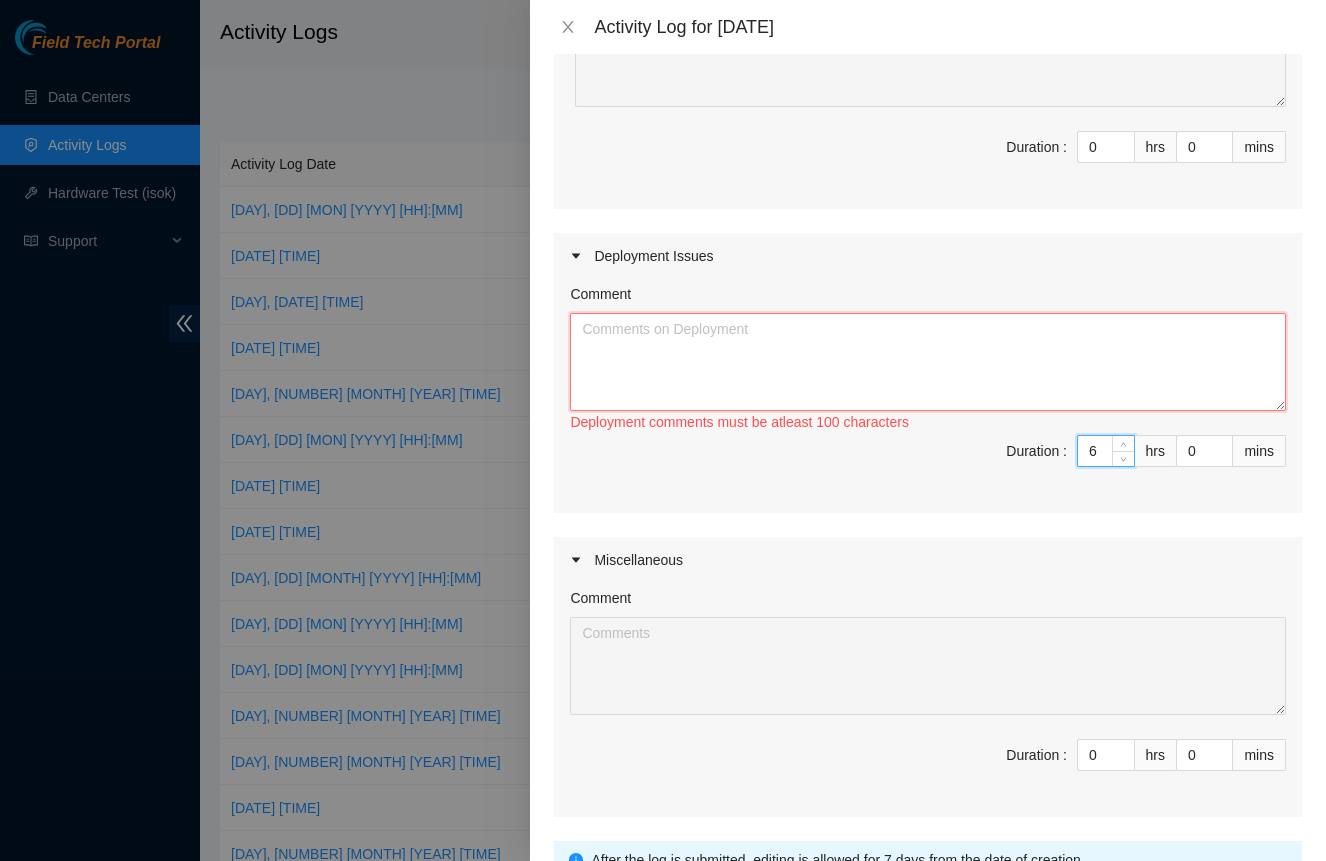 click on "Comment" at bounding box center (928, 362) 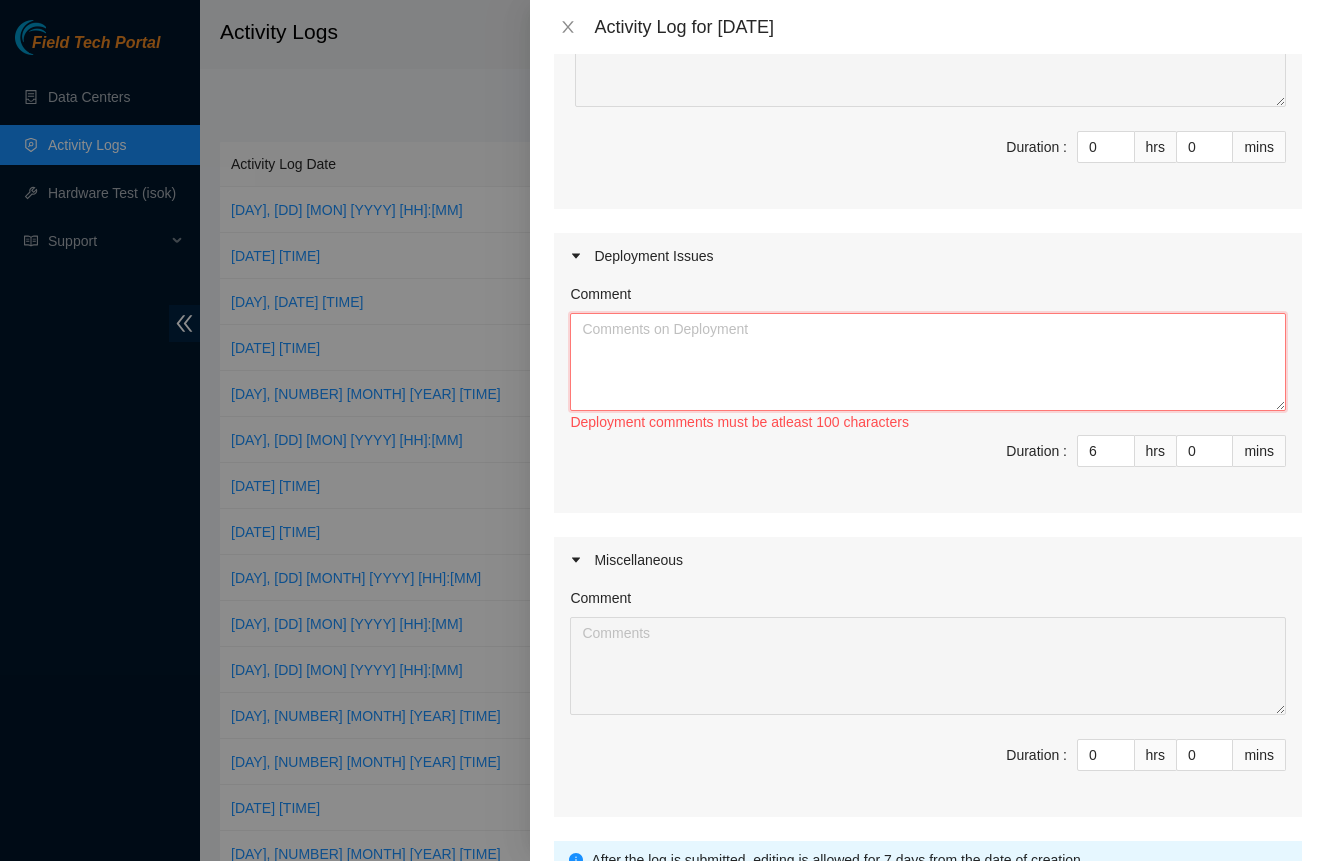 paste on "Brought all outgoing RMAs to data center receiving. Returned with incoming shipments. Cabled FE and BE for DP75585 and DP75586. Rescued newly installed machines. Configured newly installed machines. Reconfigured machine numbers for other region in racks. Tested with NIE. All pass." 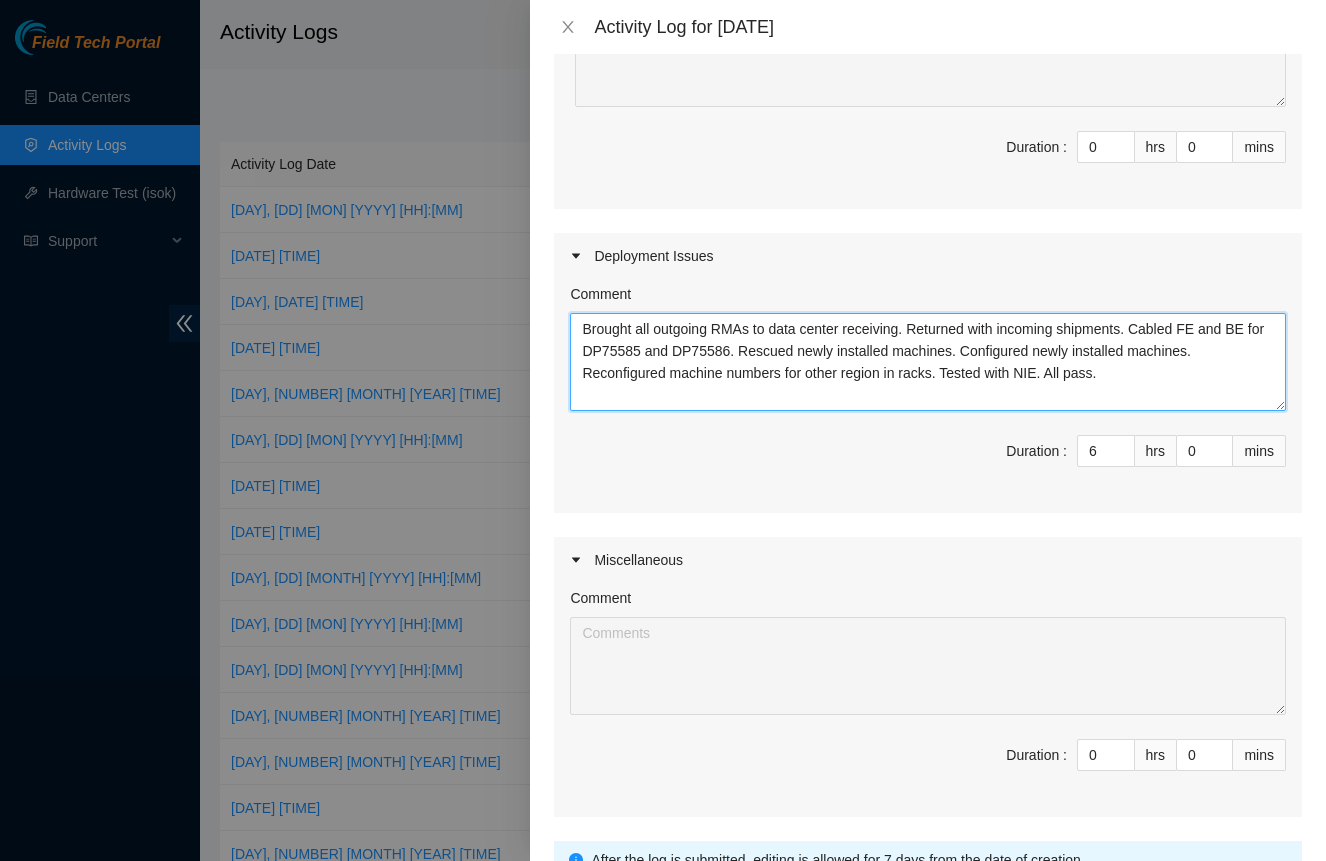drag, startPoint x: 1151, startPoint y: 331, endPoint x: 1266, endPoint y: 331, distance: 115 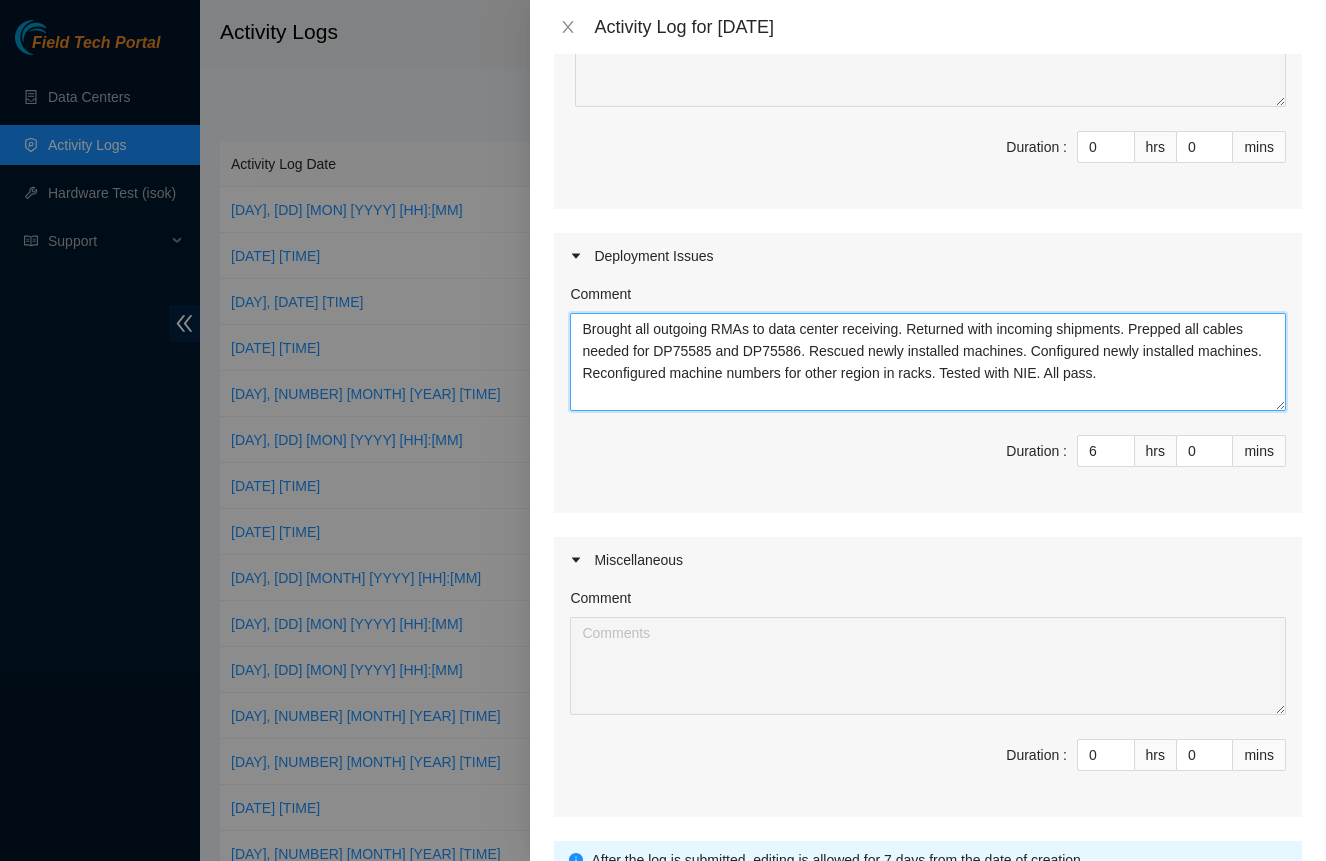 drag, startPoint x: 818, startPoint y: 350, endPoint x: 1166, endPoint y: 383, distance: 349.56116 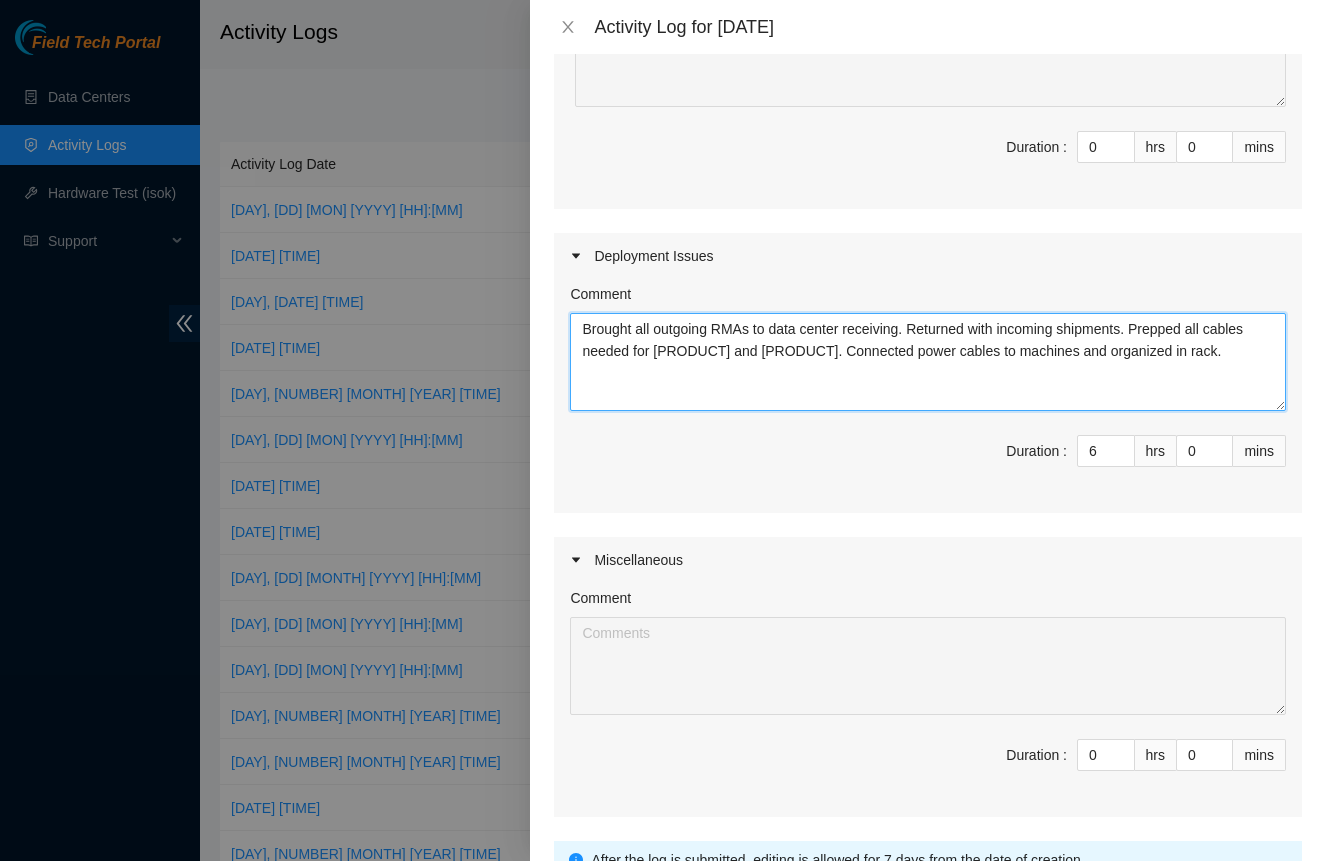 drag, startPoint x: 1063, startPoint y: 351, endPoint x: 1081, endPoint y: 368, distance: 24.758837 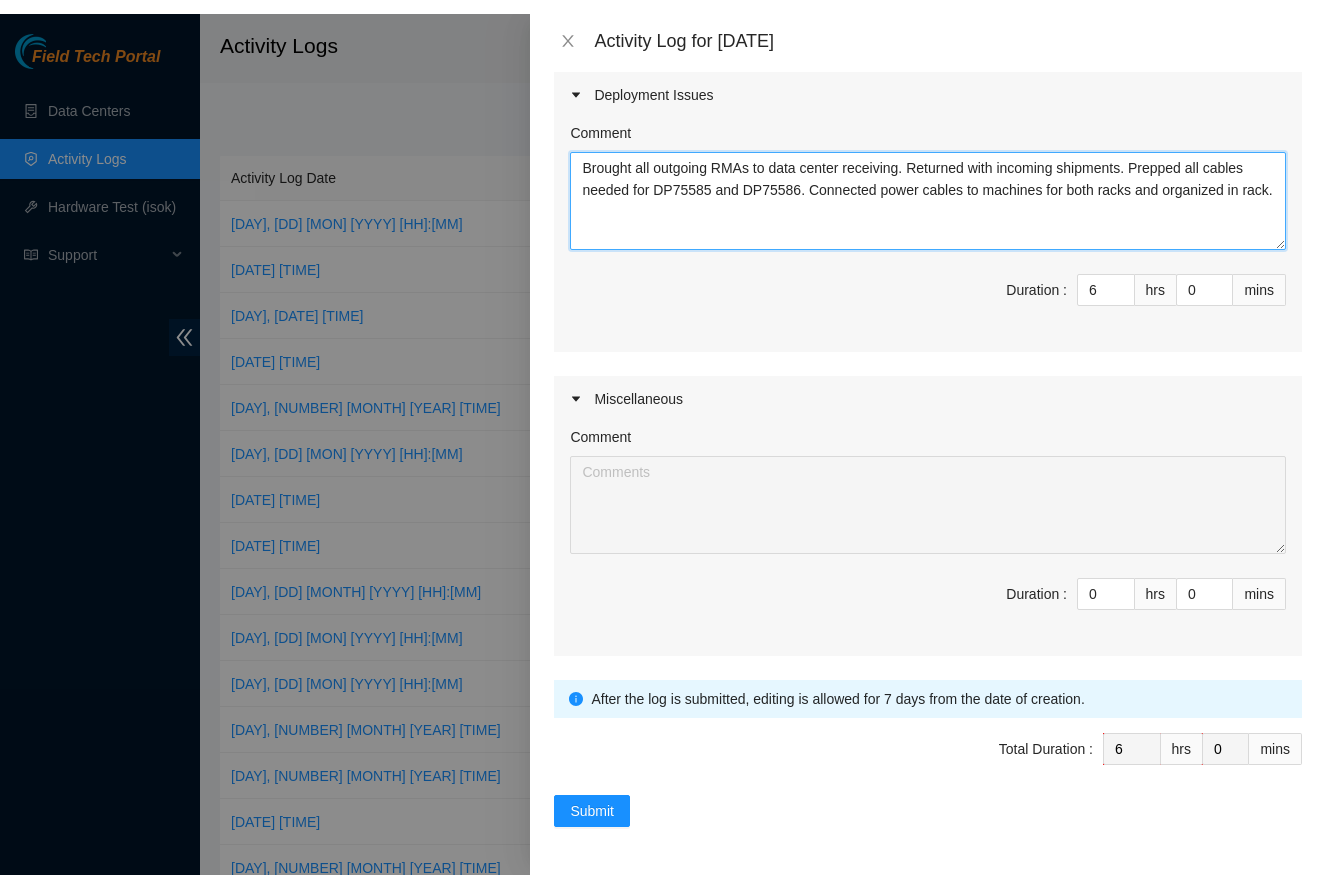 scroll, scrollTop: 482, scrollLeft: 0, axis: vertical 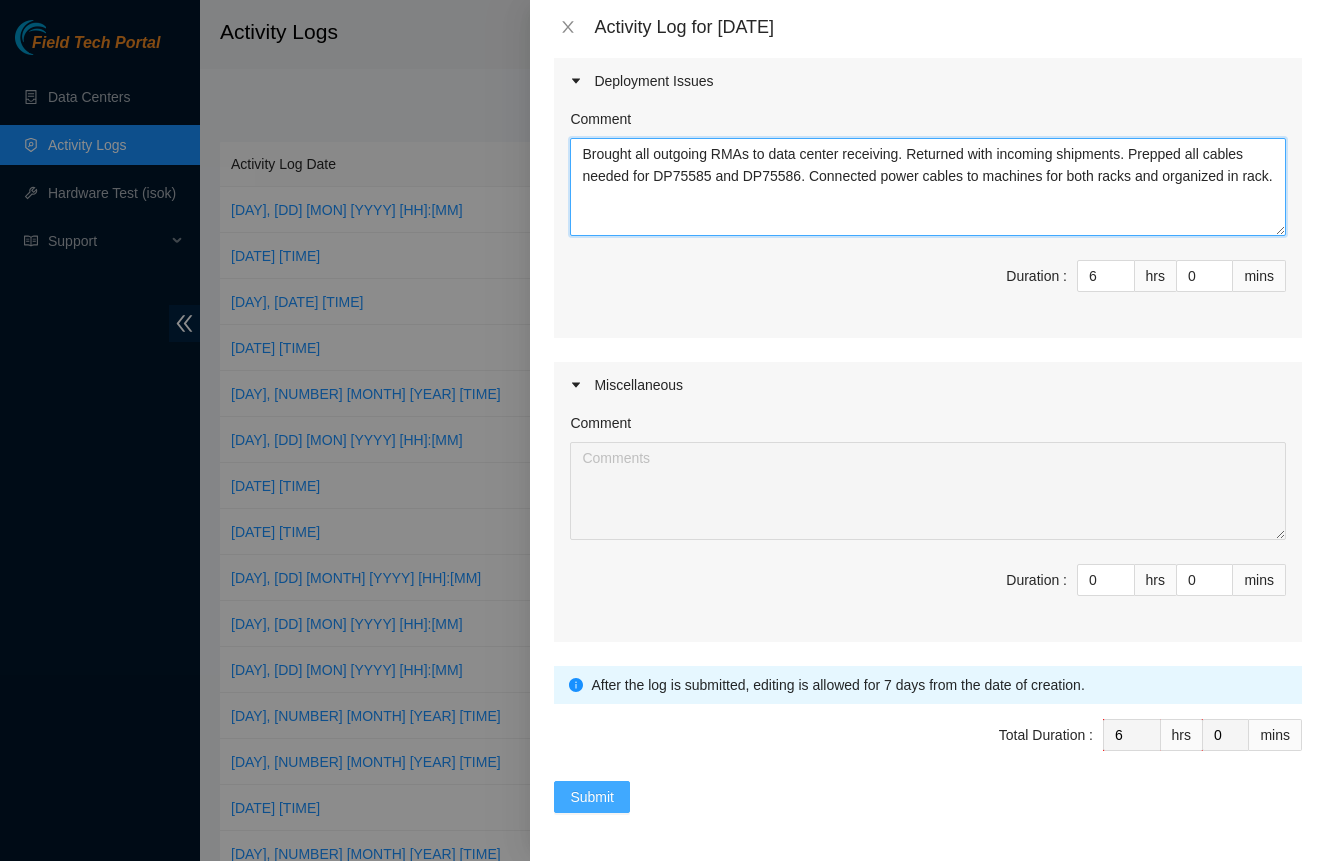 type on "Brought all outgoing RMAs to data center receiving. Returned with incoming shipments. Prepped all cables needed for DP75585 and DP75586. Connected power cables to machines for both racks and organized in rack." 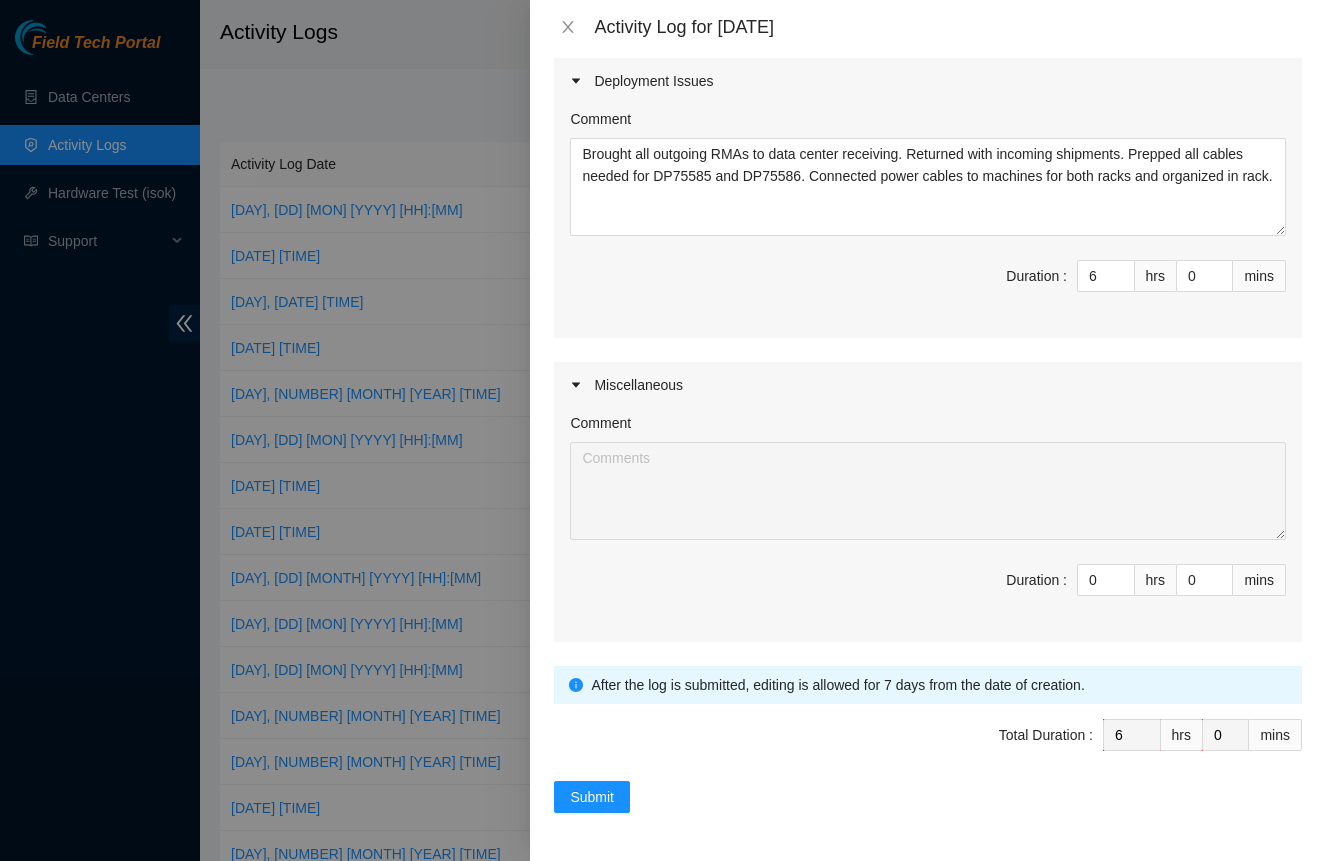 drag, startPoint x: 612, startPoint y: 791, endPoint x: 645, endPoint y: 791, distance: 33 